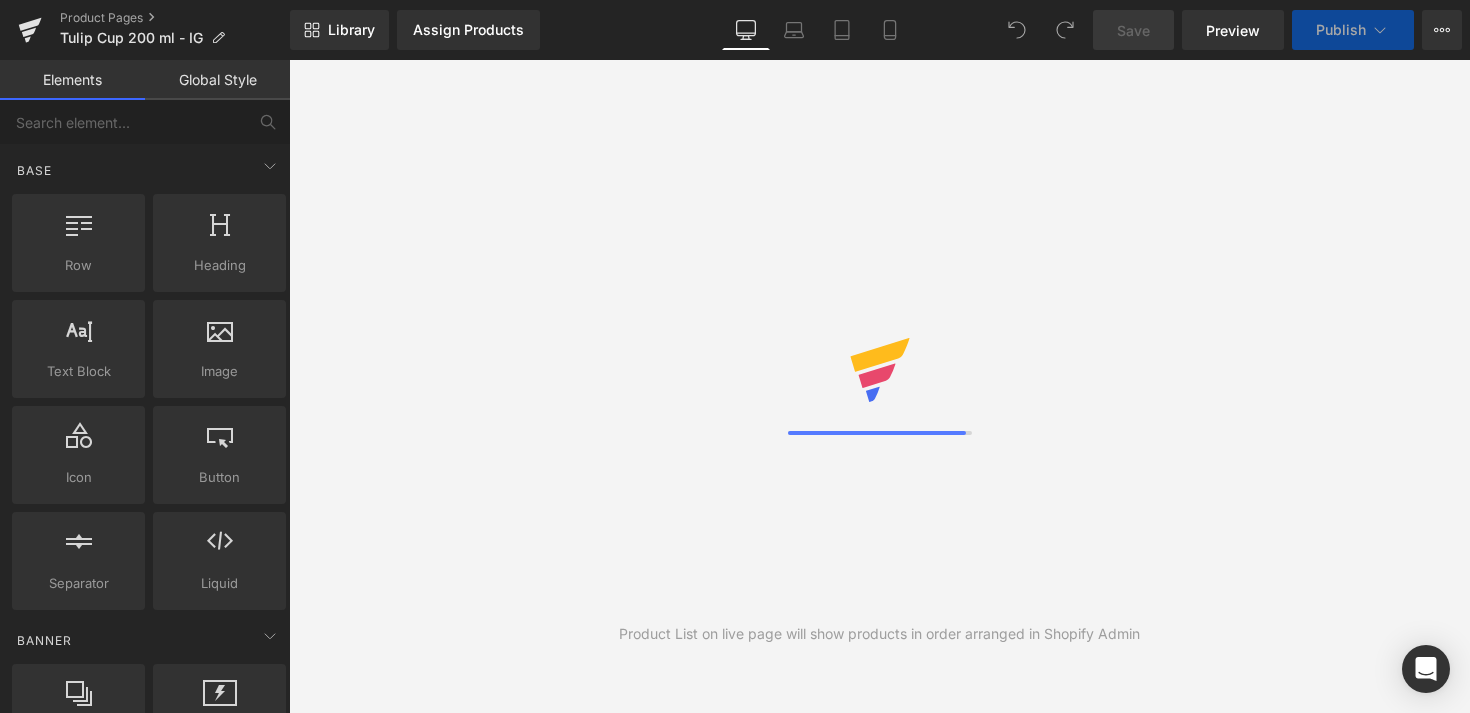 scroll, scrollTop: 0, scrollLeft: 0, axis: both 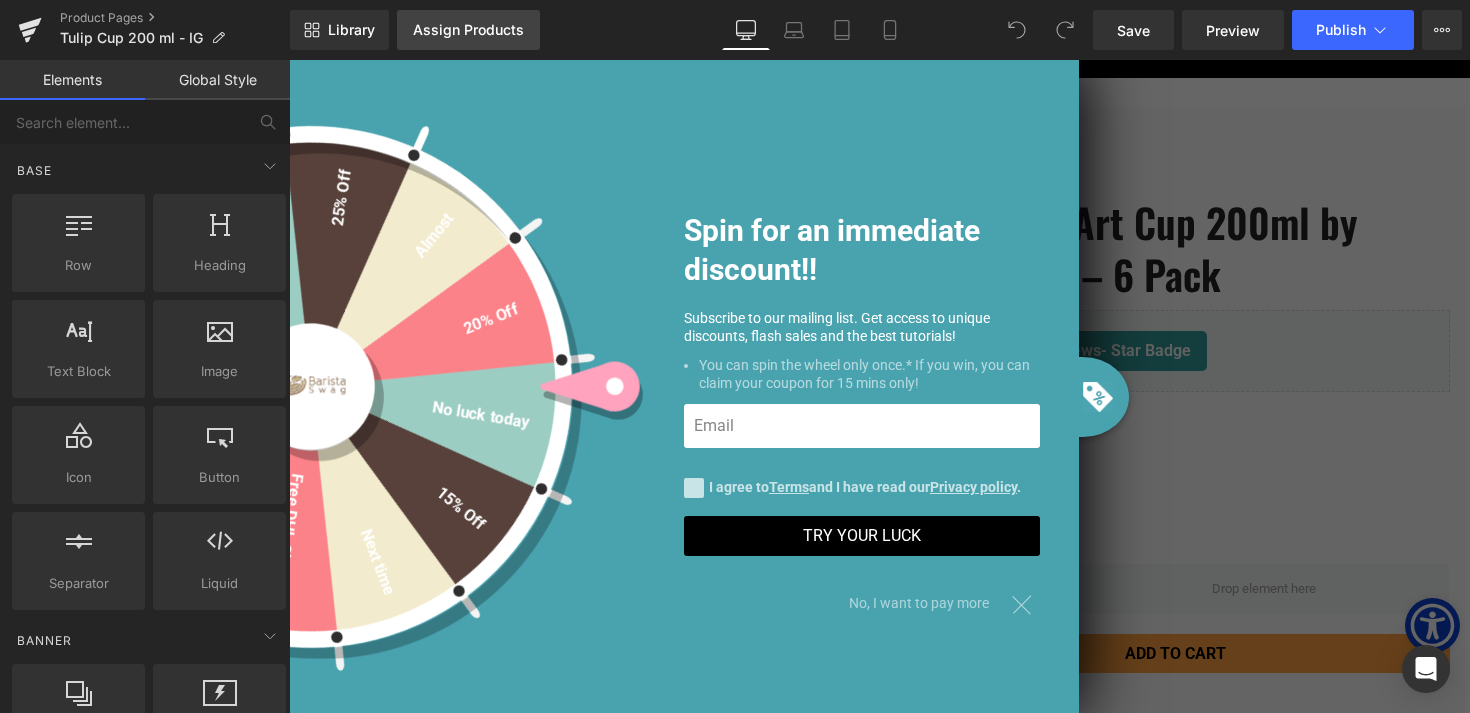 click on "Assign Products" at bounding box center (468, 30) 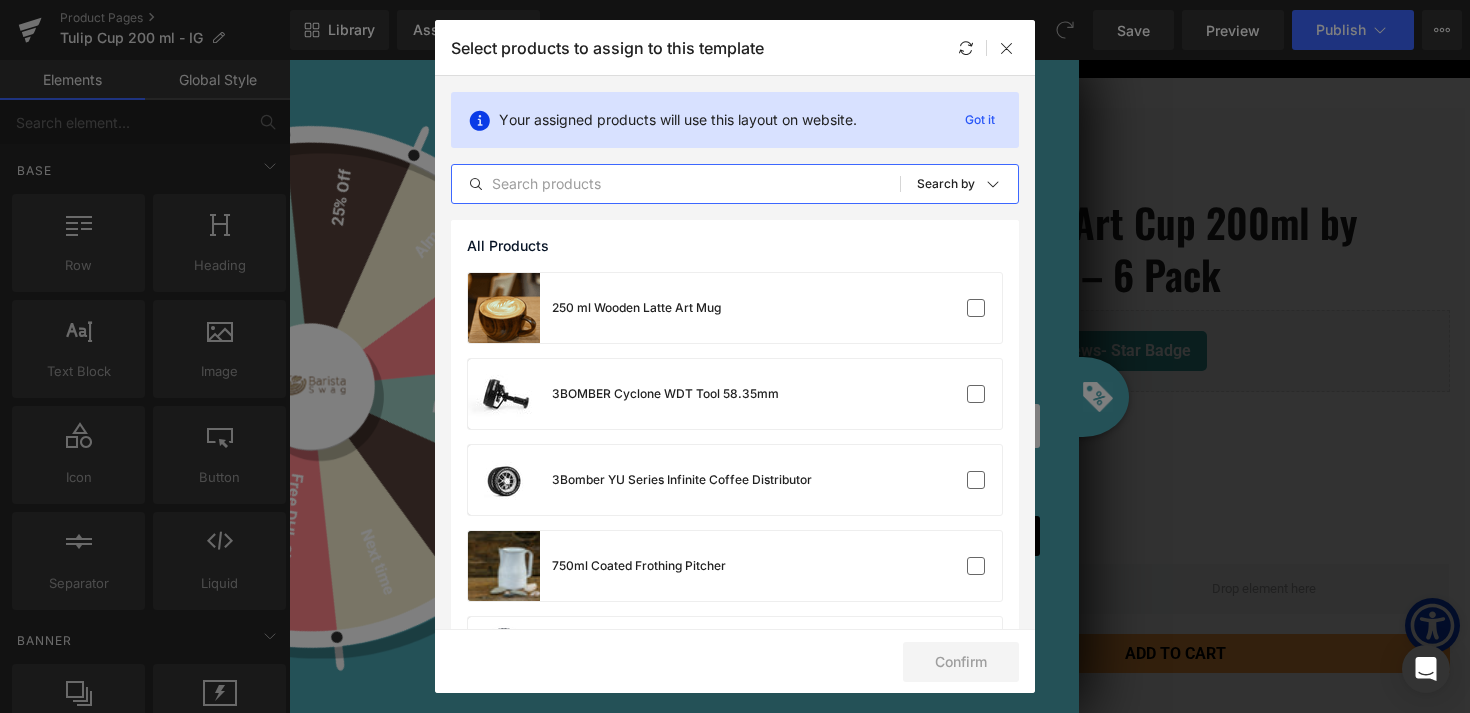 click at bounding box center (676, 184) 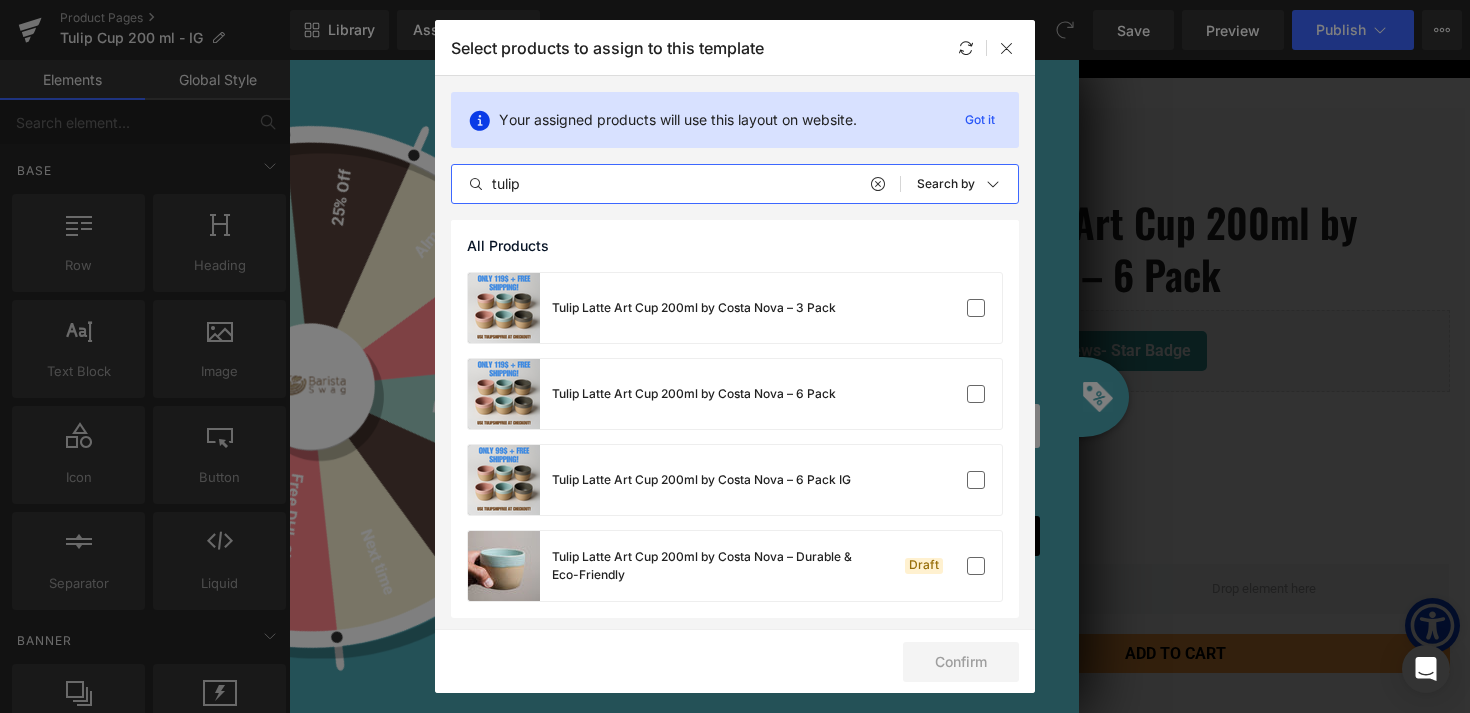 type on "tulip" 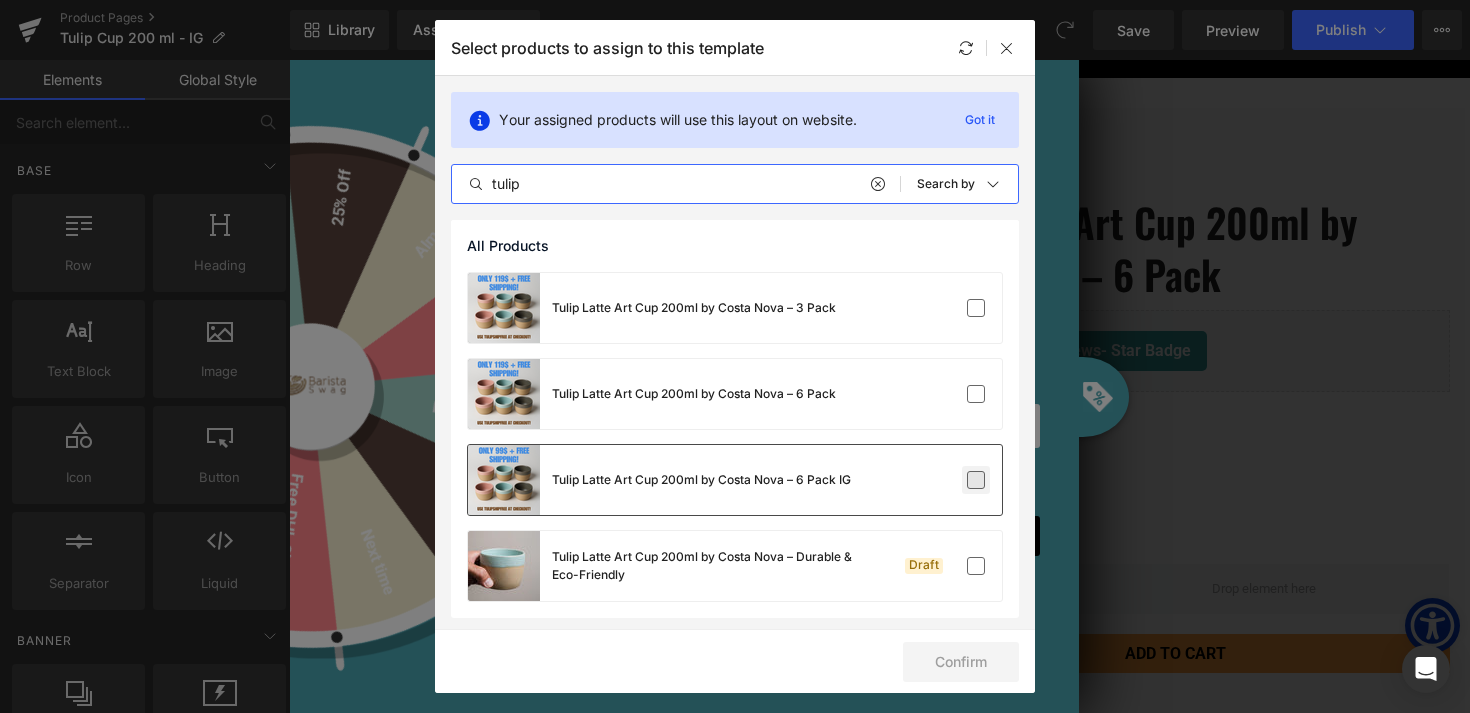 click at bounding box center (976, 480) 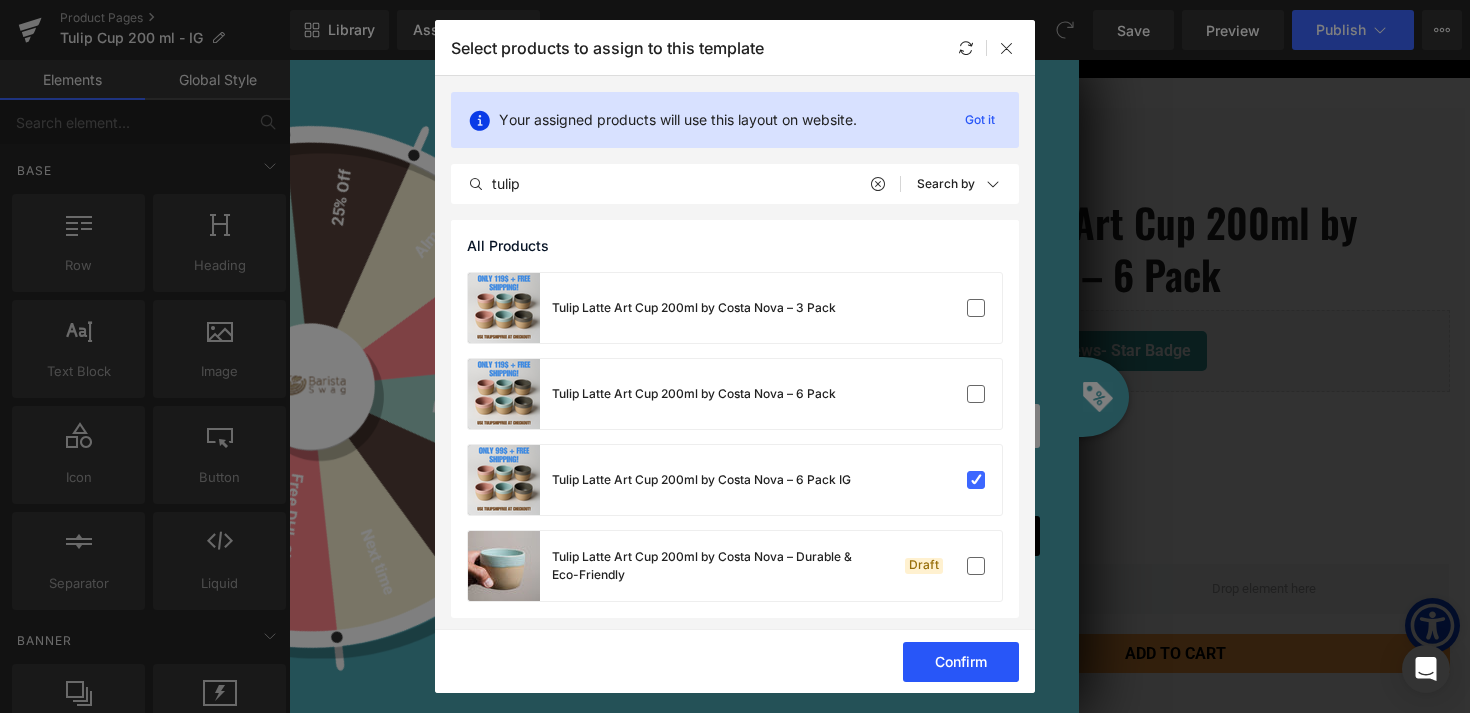 click on "Confirm" at bounding box center (961, 662) 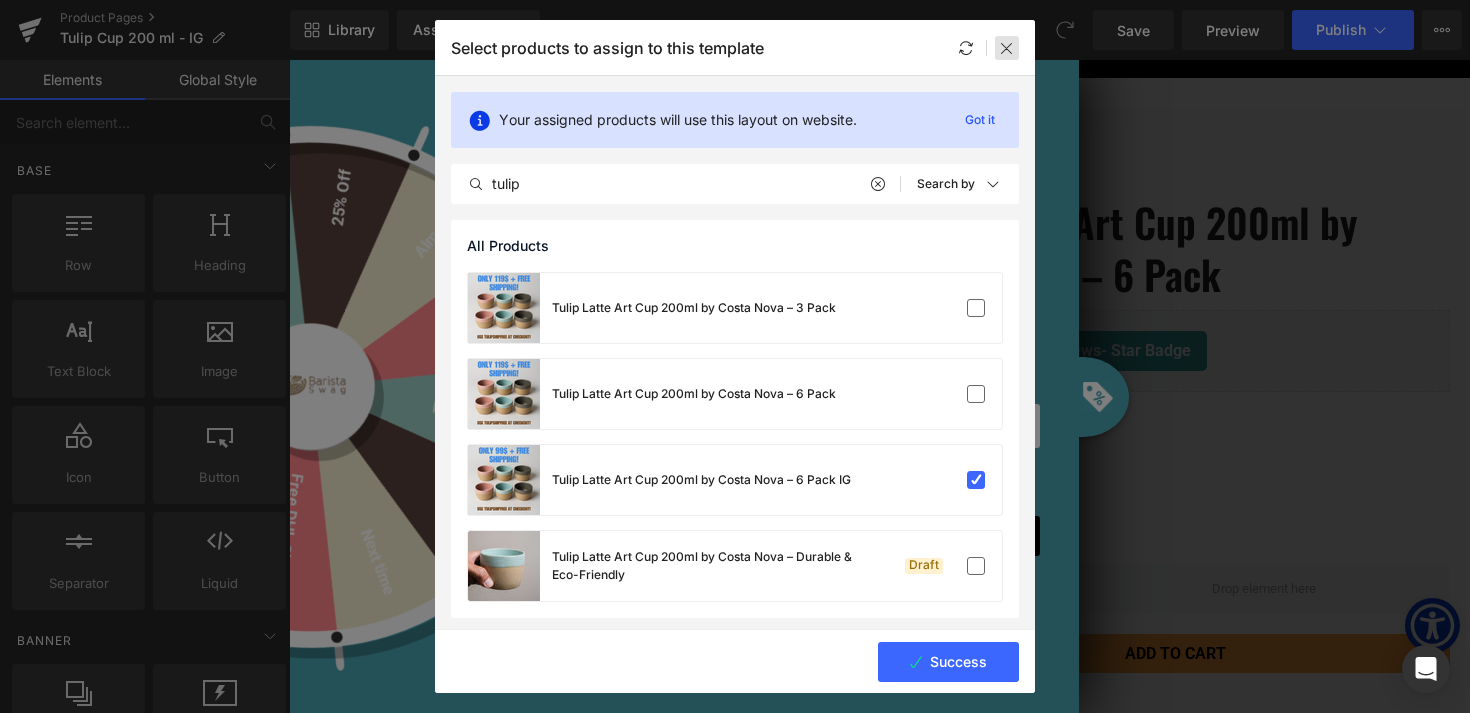 click at bounding box center (1007, 48) 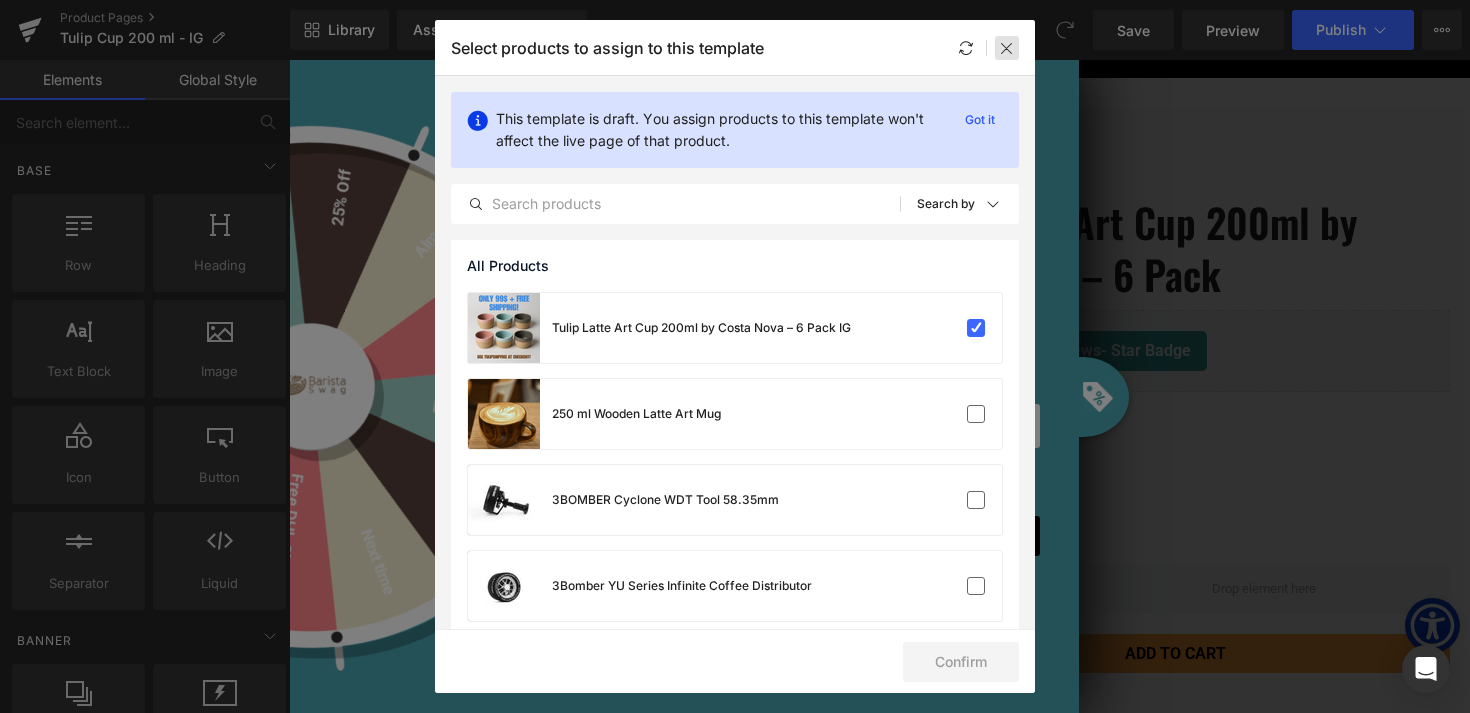 click at bounding box center [1007, 48] 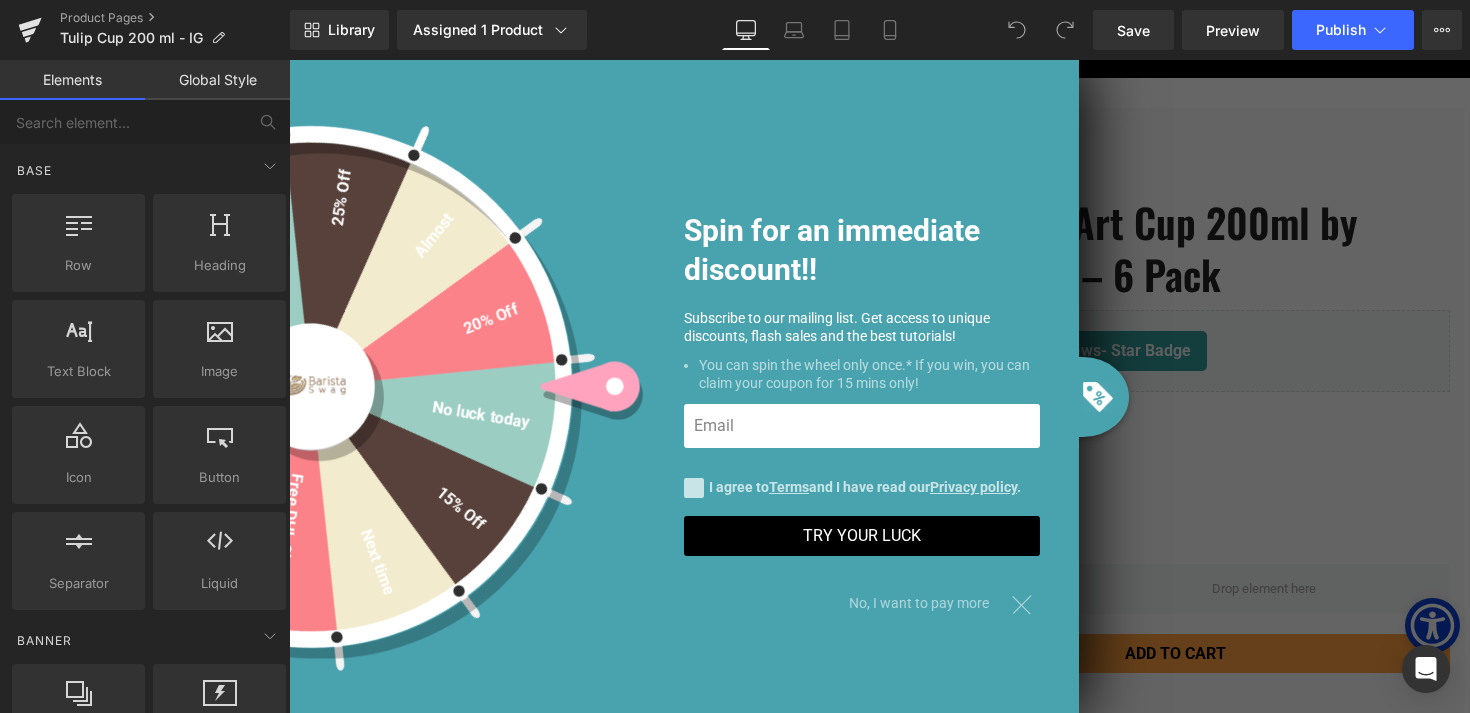 click at bounding box center (1022, 603) 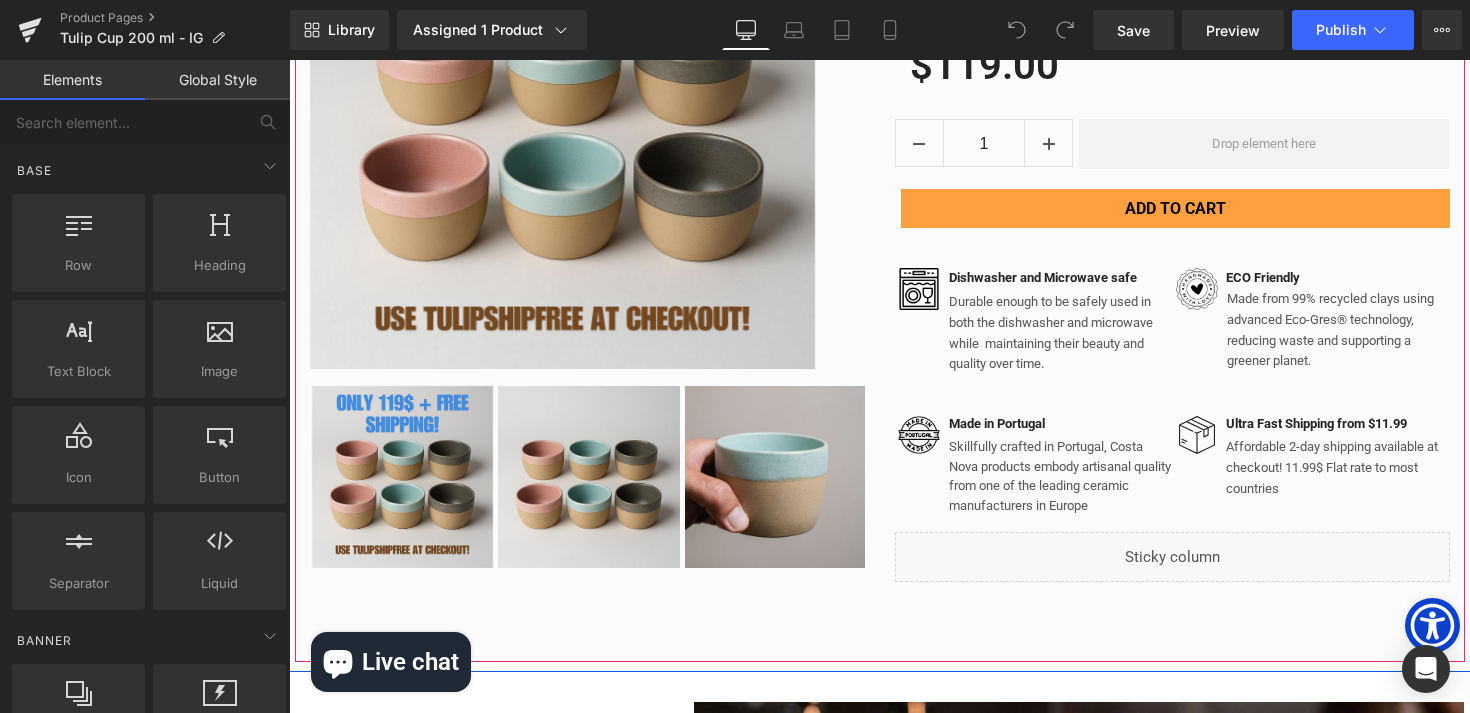 scroll, scrollTop: 387, scrollLeft: 0, axis: vertical 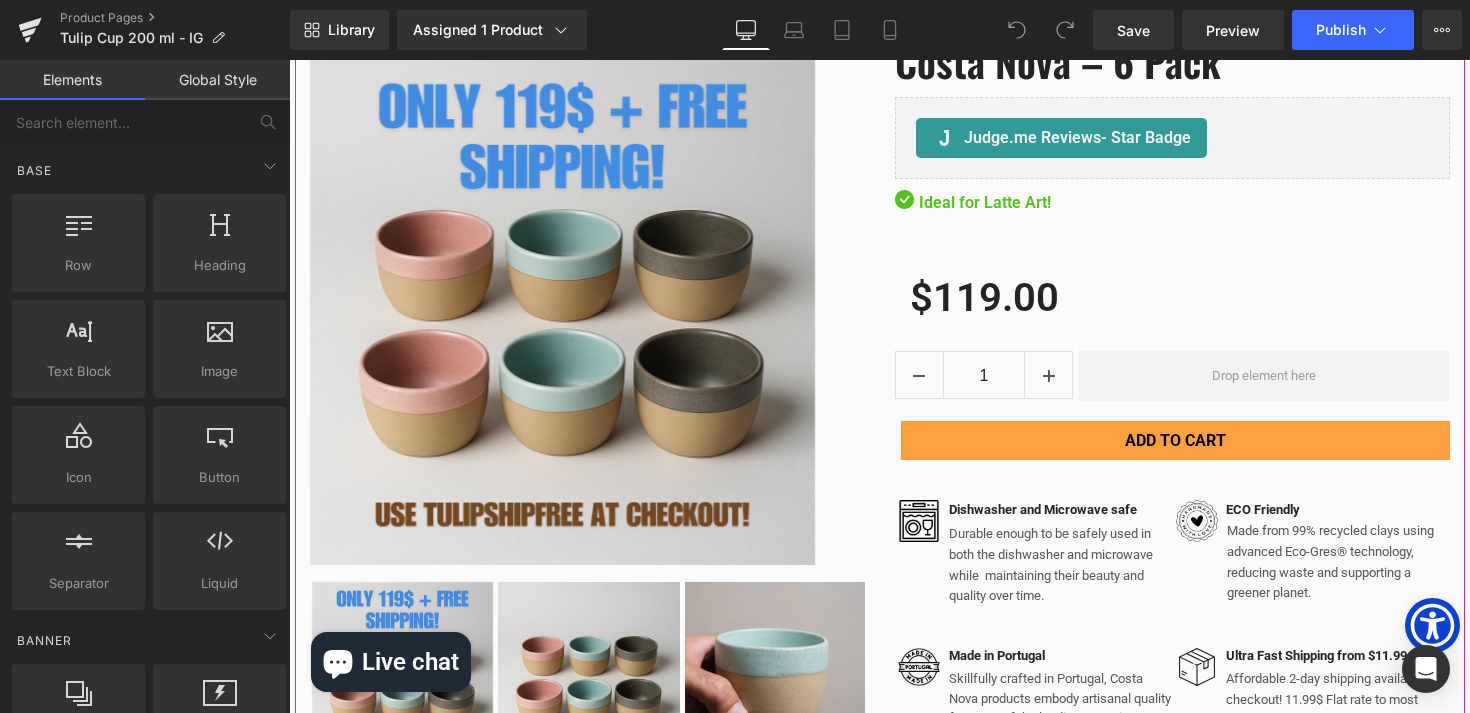 click on "Buy 4 Cups Get 1 For Free!
(P) Image" at bounding box center (562, 312) 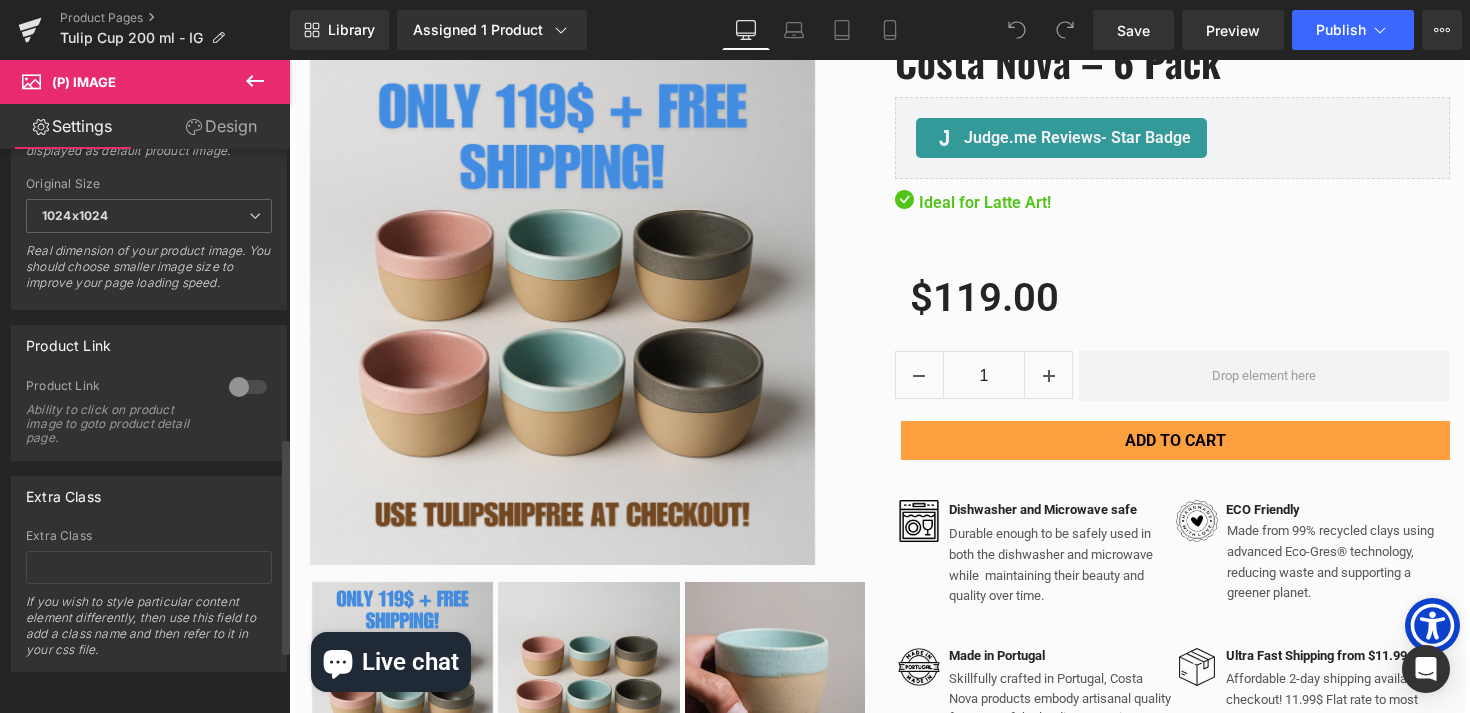 scroll, scrollTop: 0, scrollLeft: 0, axis: both 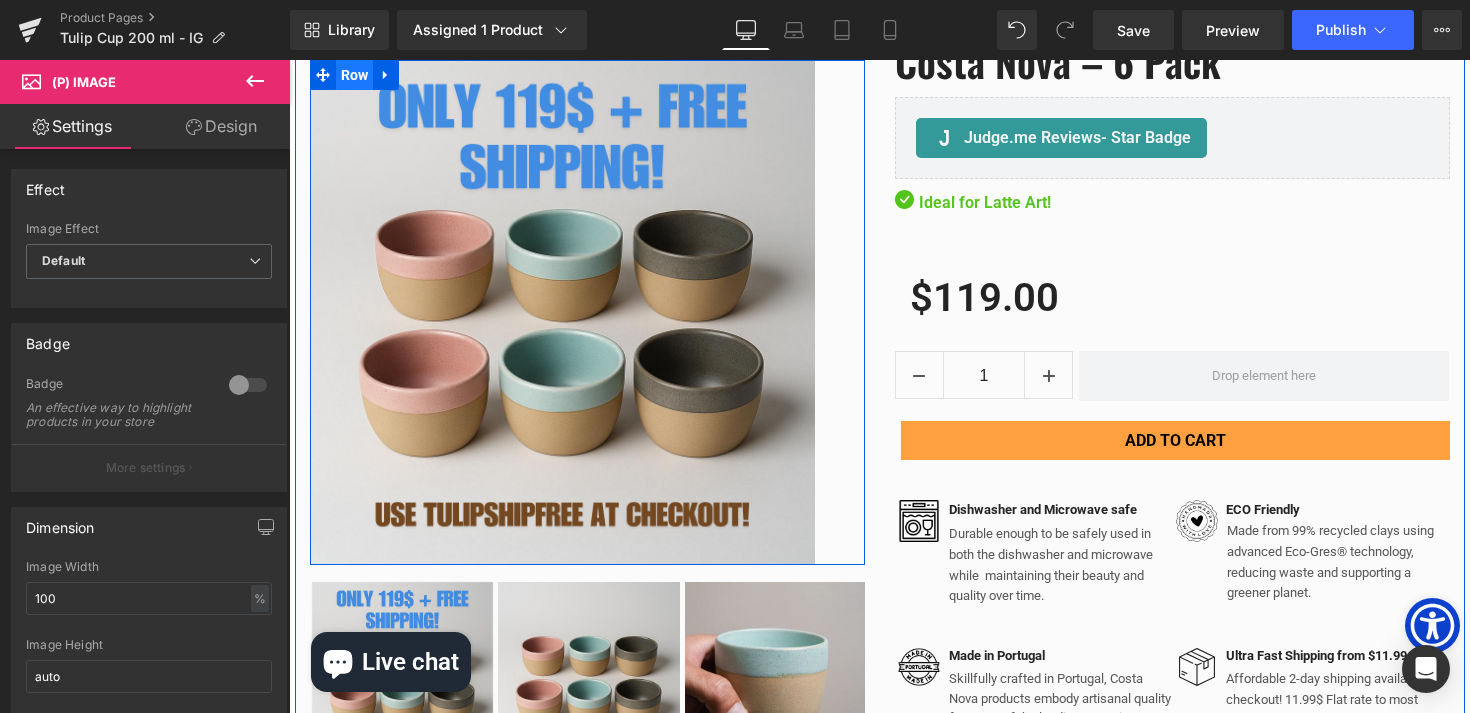 click on "Row" at bounding box center (355, 75) 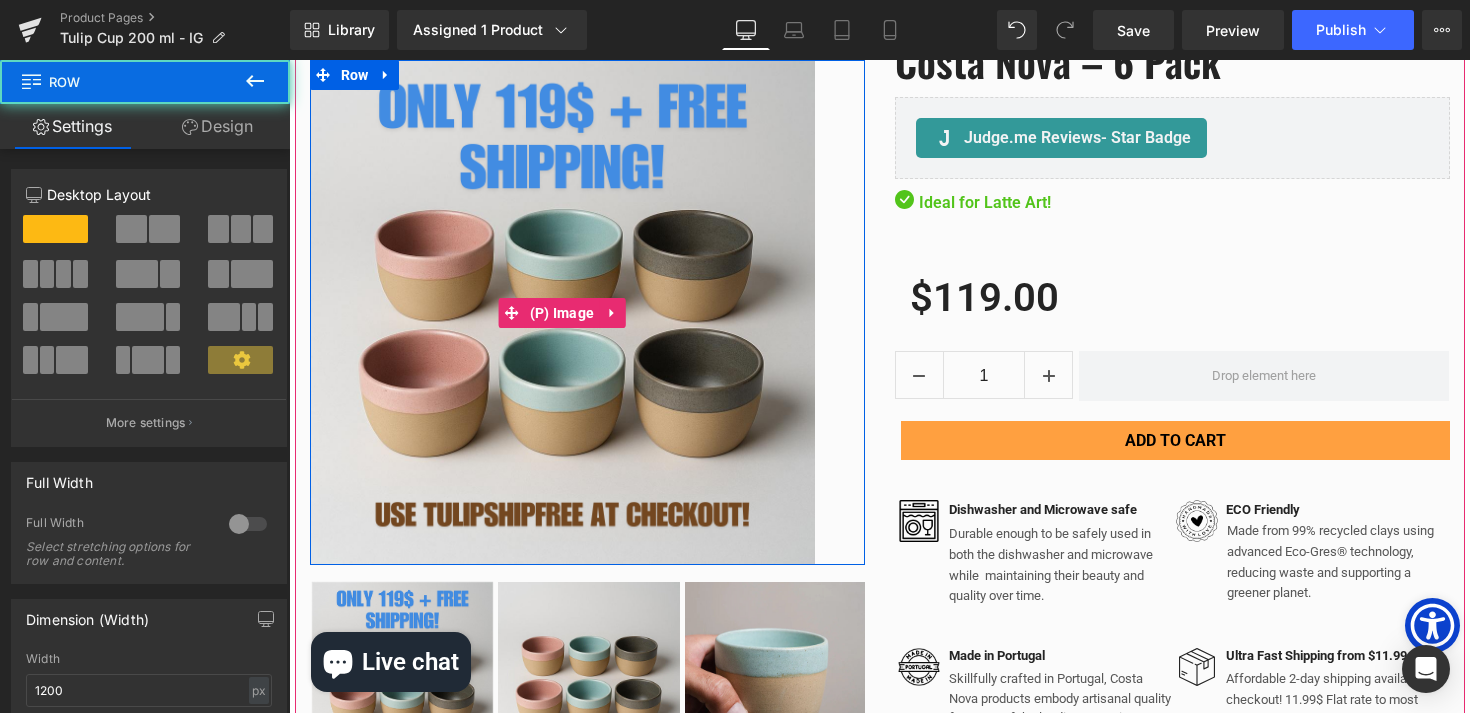 click at bounding box center [562, 312] 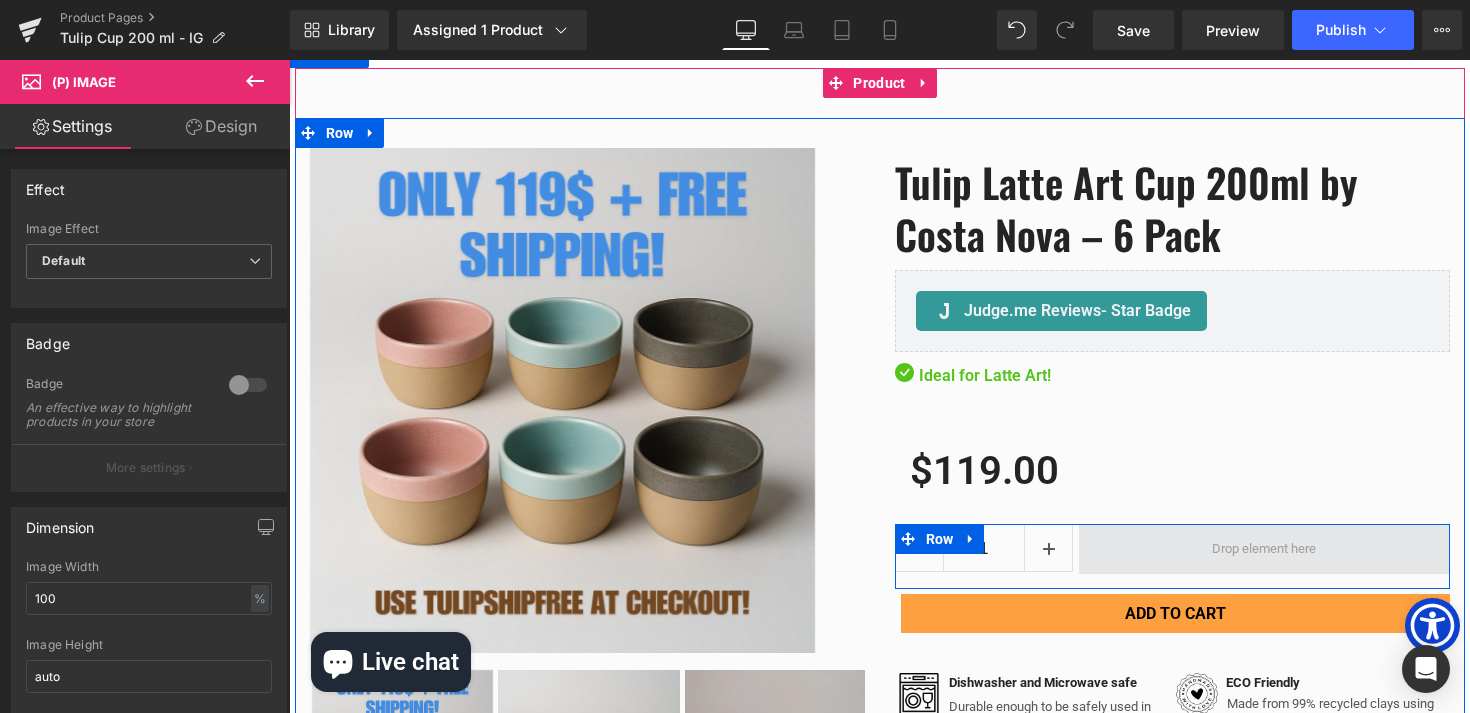 scroll, scrollTop: 97, scrollLeft: 0, axis: vertical 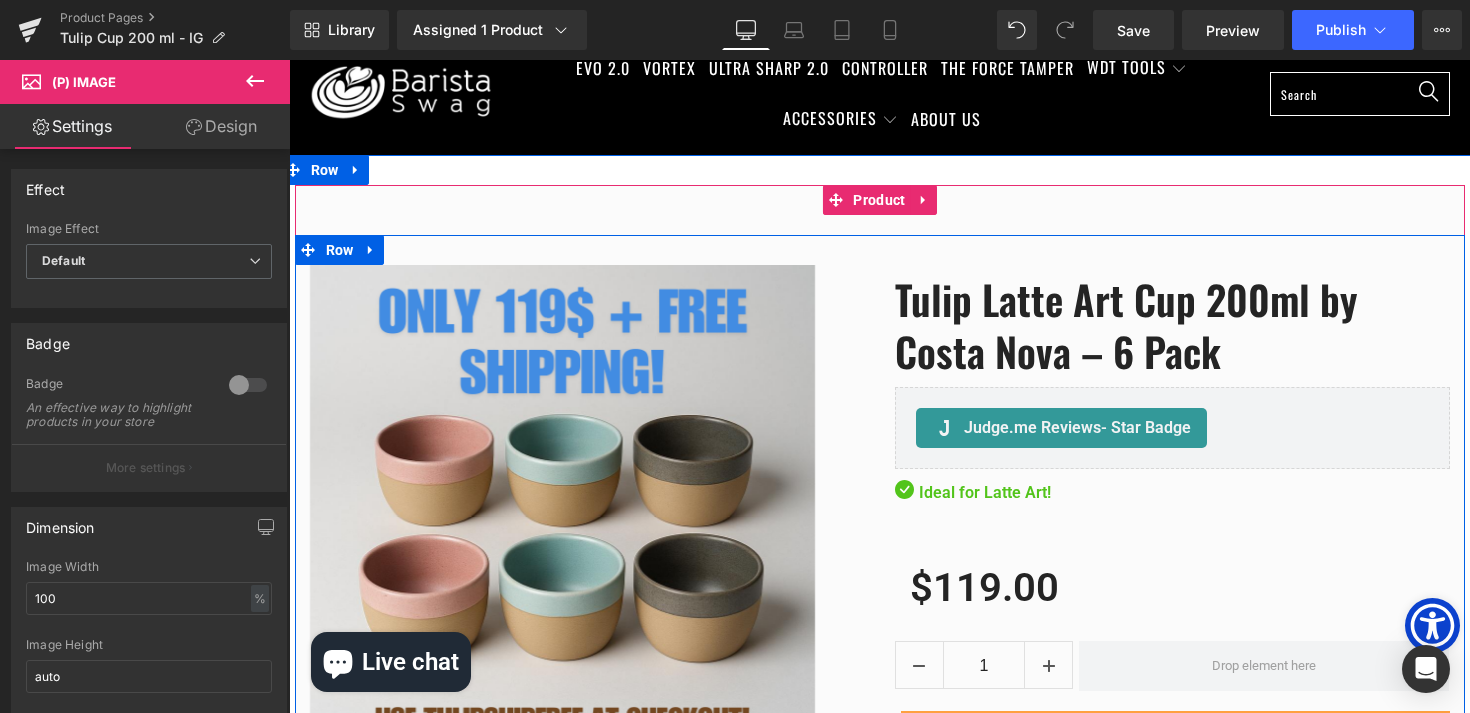 click on "Tulip Latte Art Cup 200ml by Costa Nova – 6 Pack" at bounding box center [1172, 321] 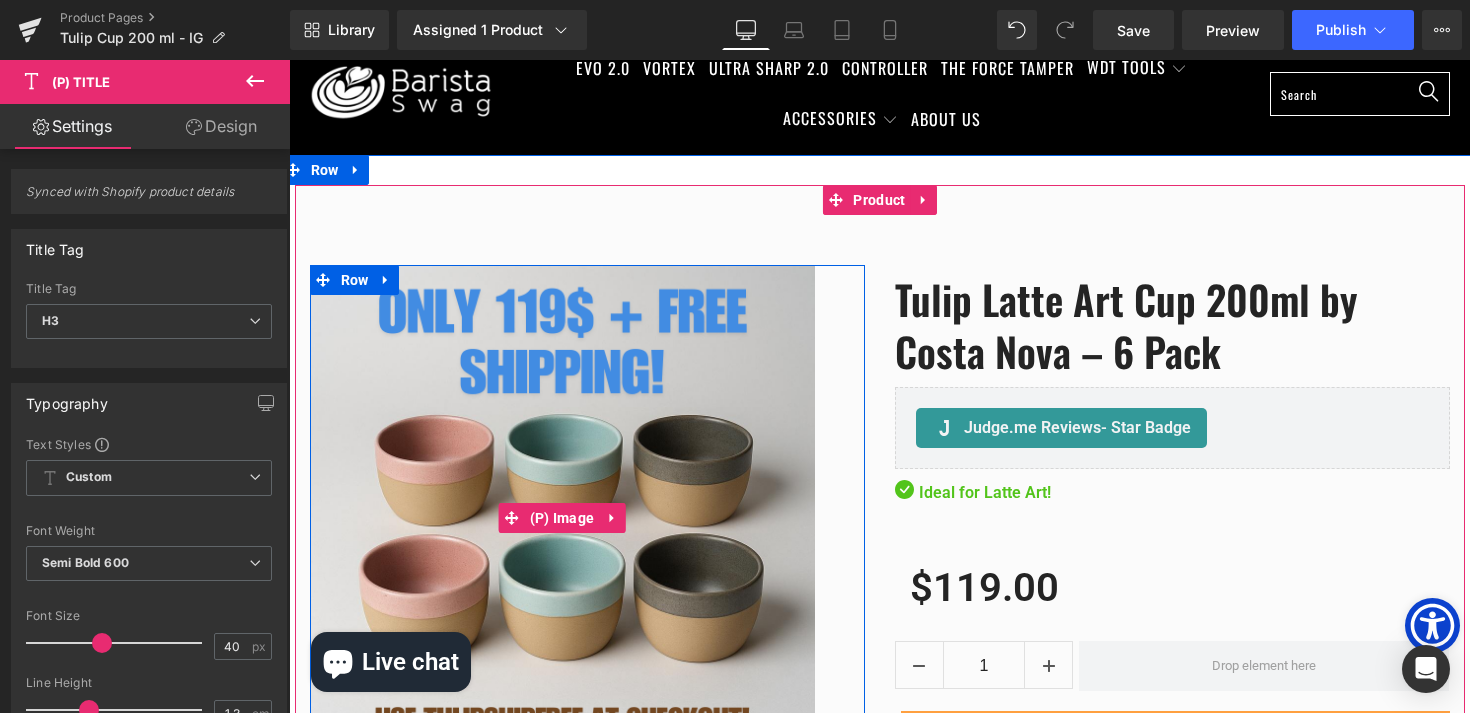 click at bounding box center (562, 517) 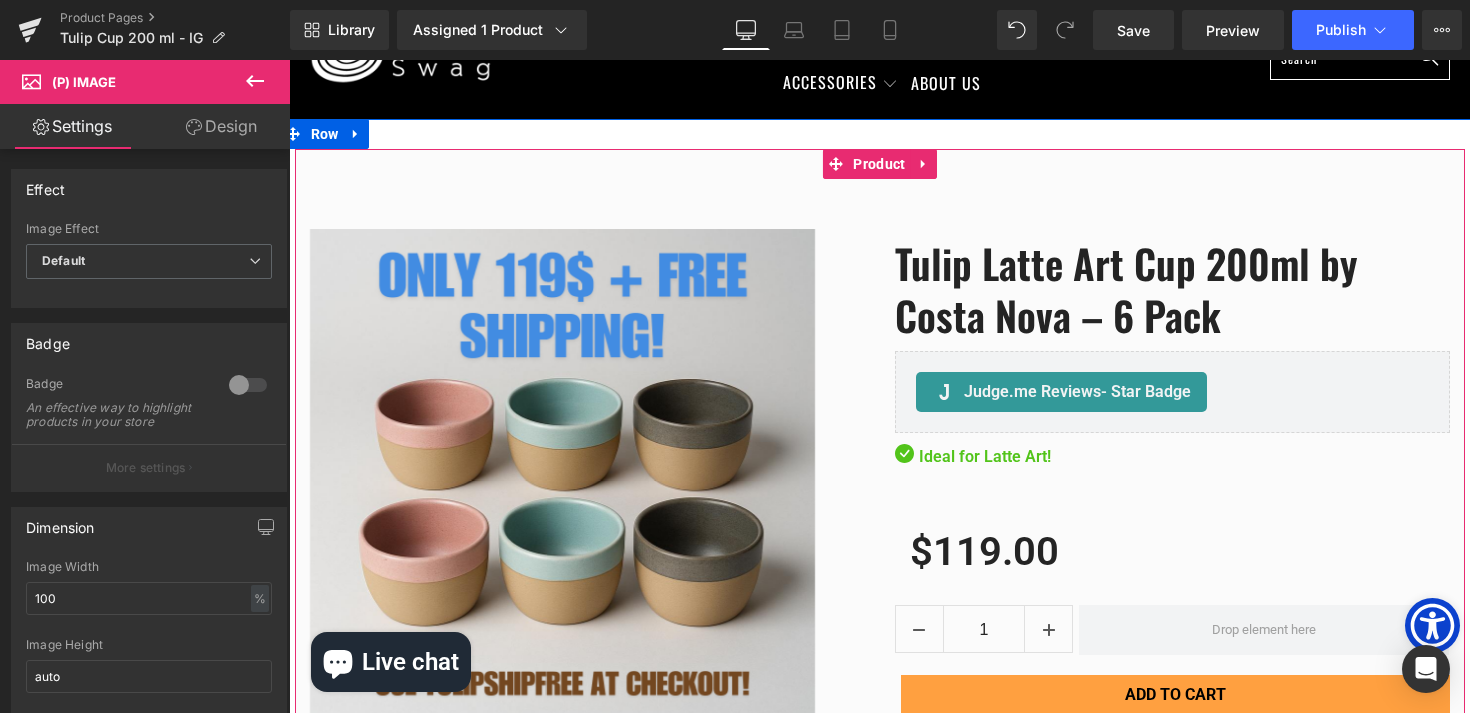 scroll, scrollTop: 138, scrollLeft: 0, axis: vertical 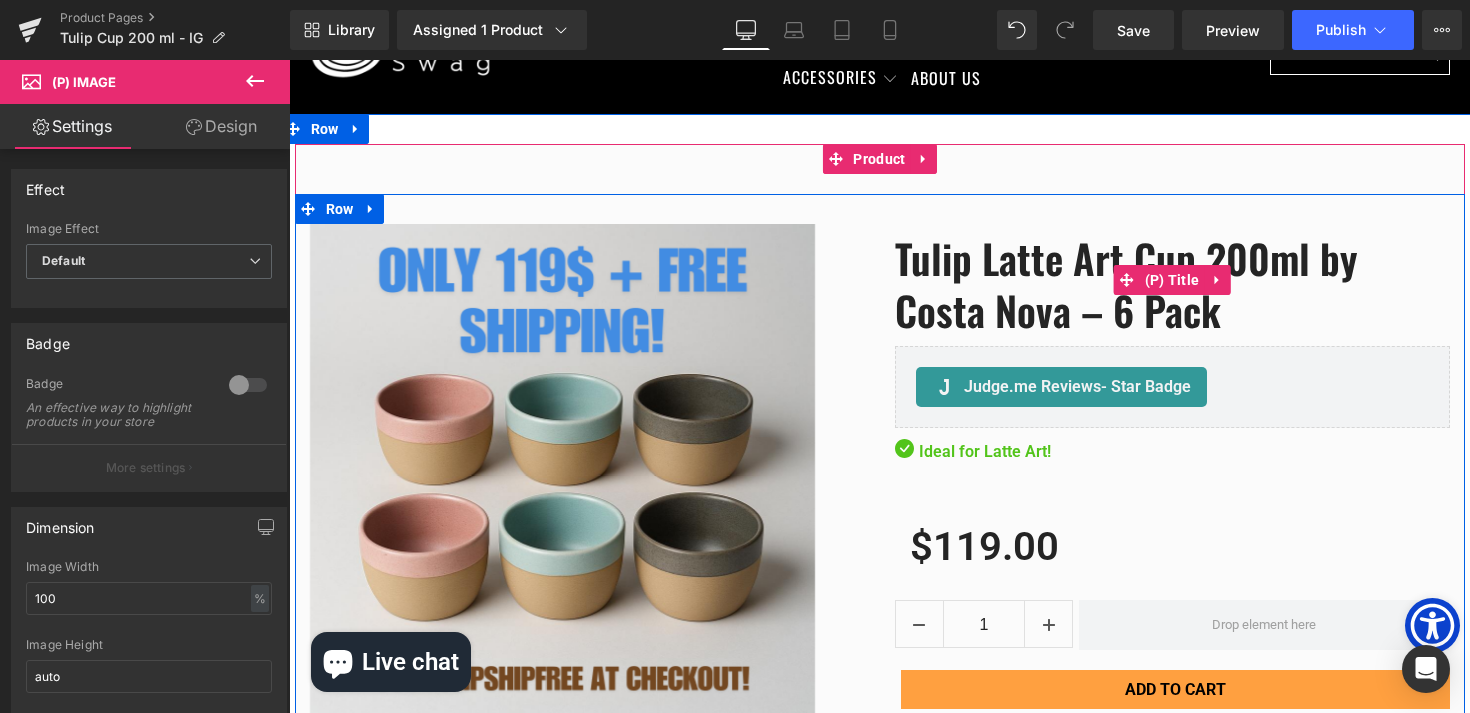 click on "Tulip Latte Art Cup 200ml by Costa Nova – 6 Pack" at bounding box center (1172, 280) 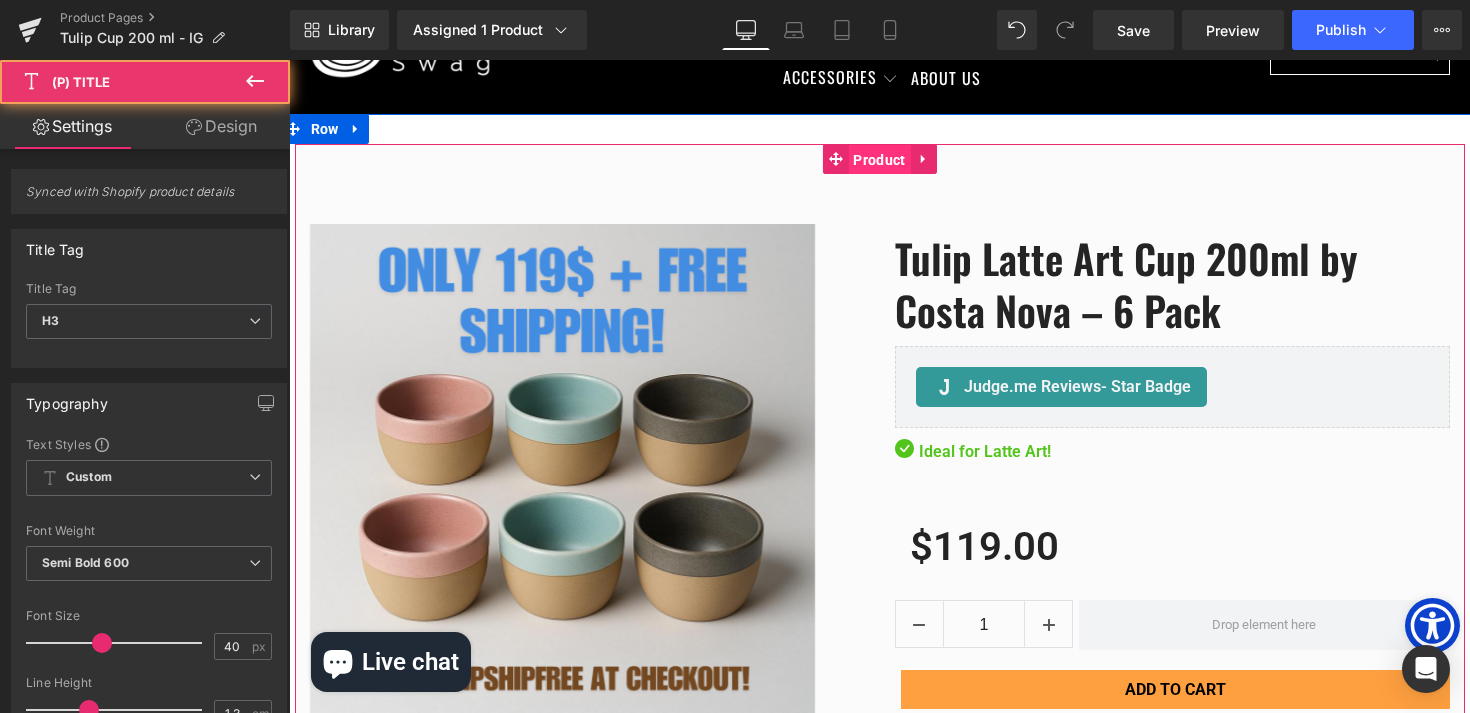 click on "Product" at bounding box center [879, 160] 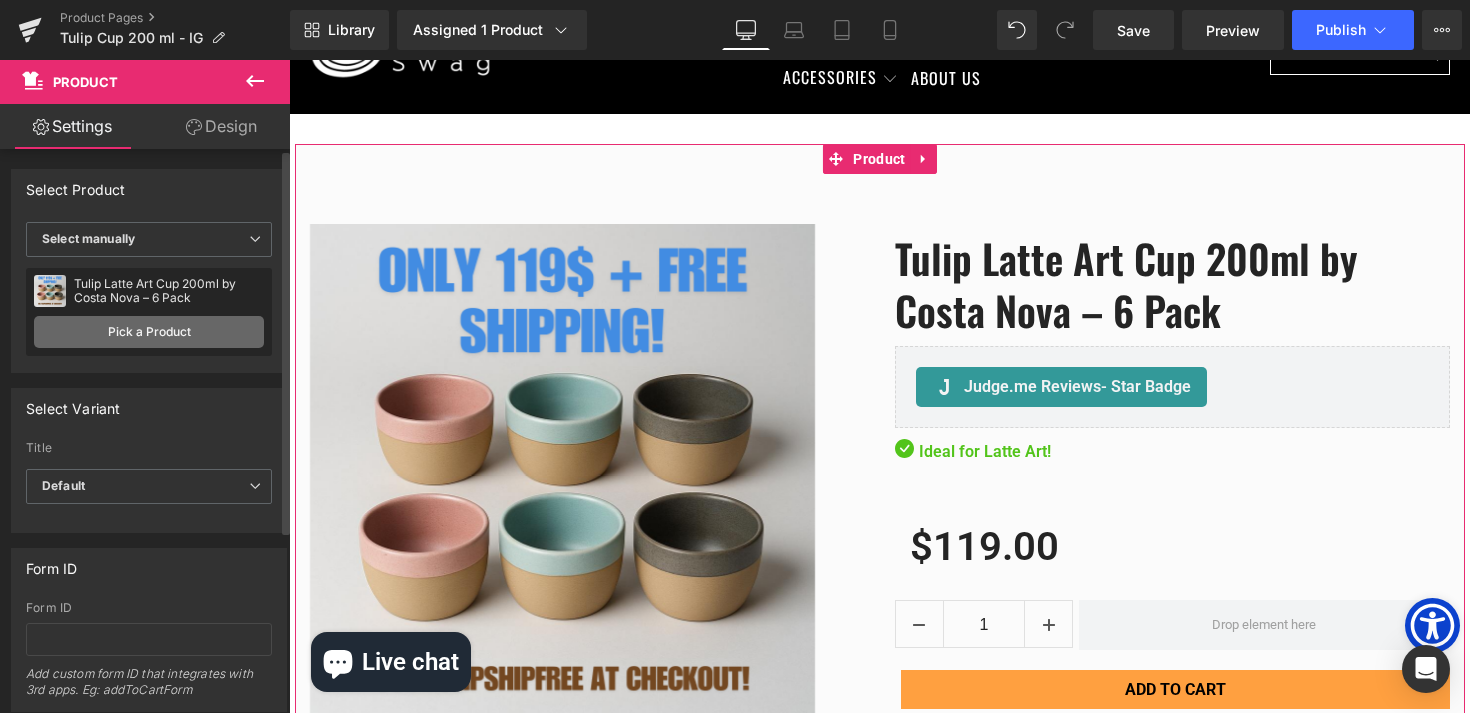 click on "Pick a Product" at bounding box center (149, 332) 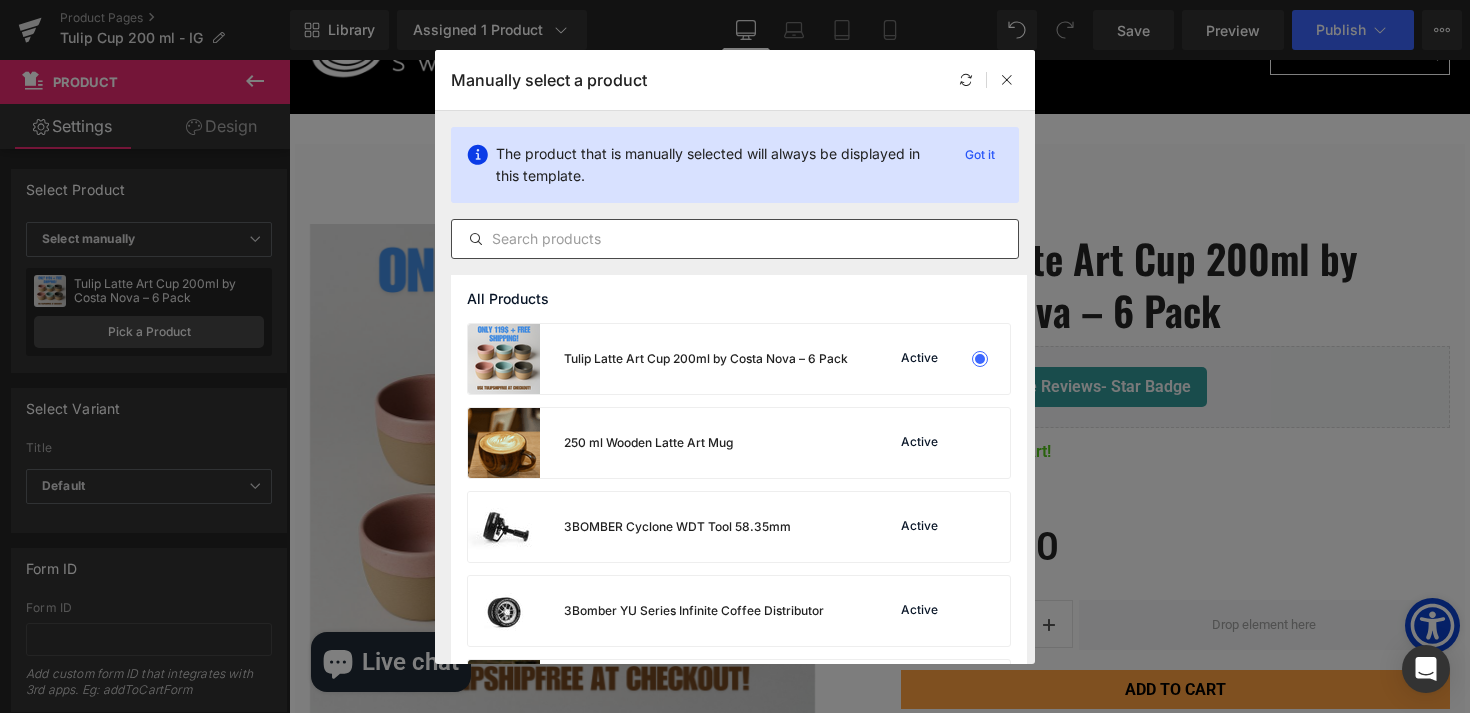 click at bounding box center [735, 239] 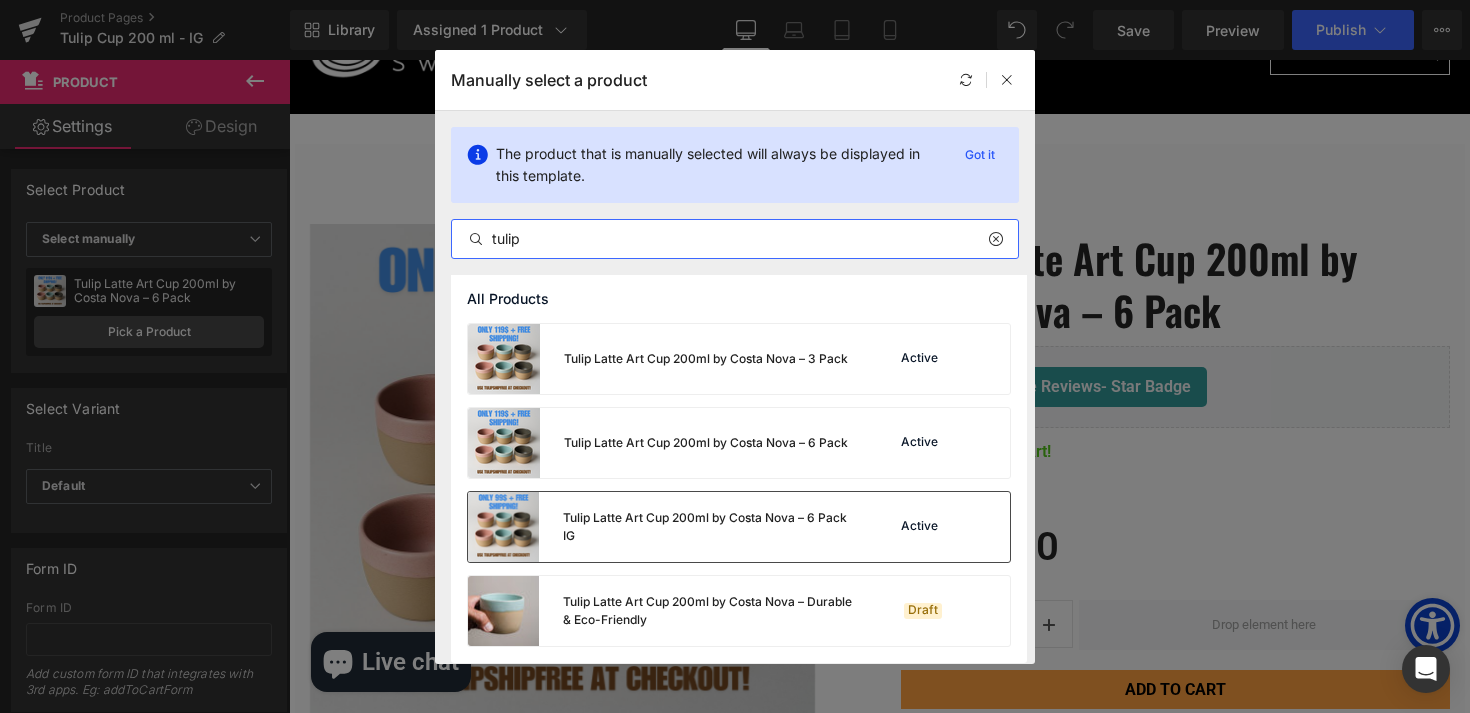 type on "tulip" 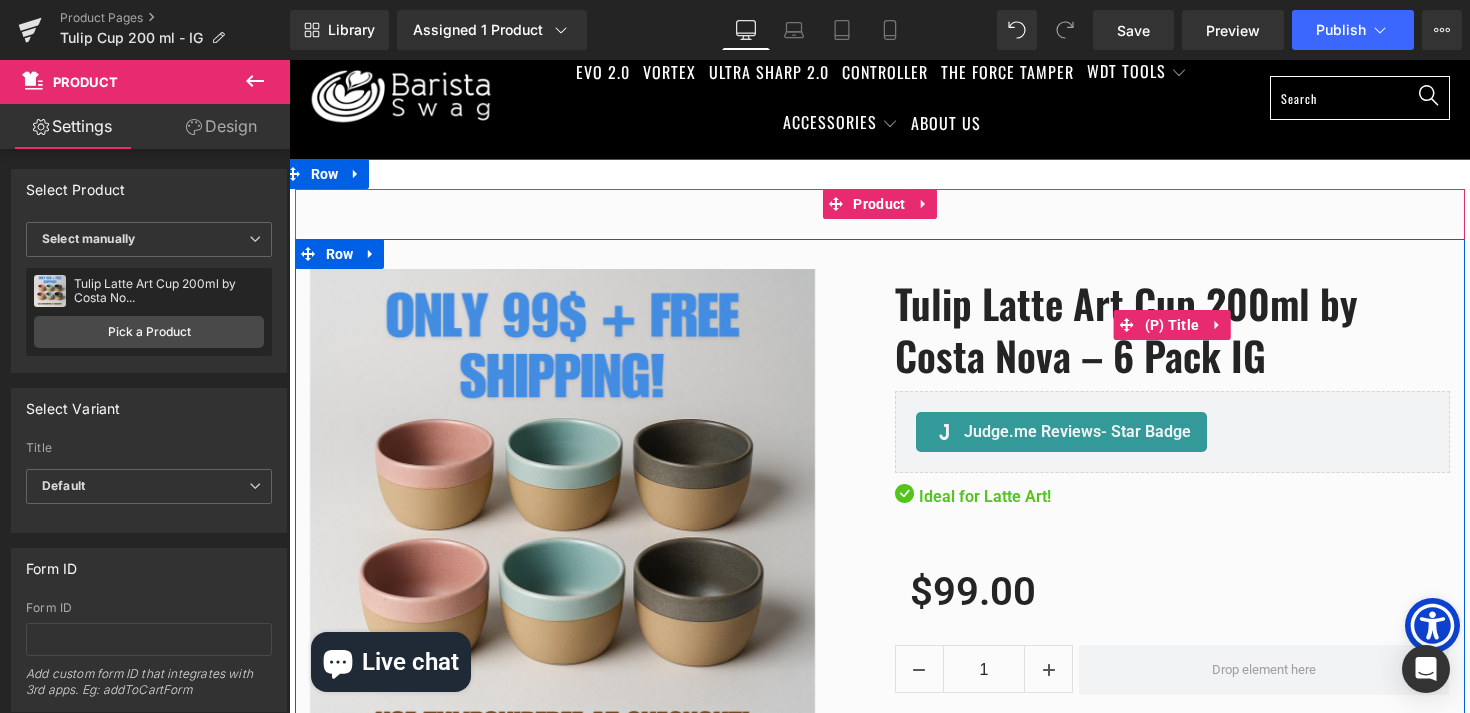 scroll, scrollTop: 0, scrollLeft: 0, axis: both 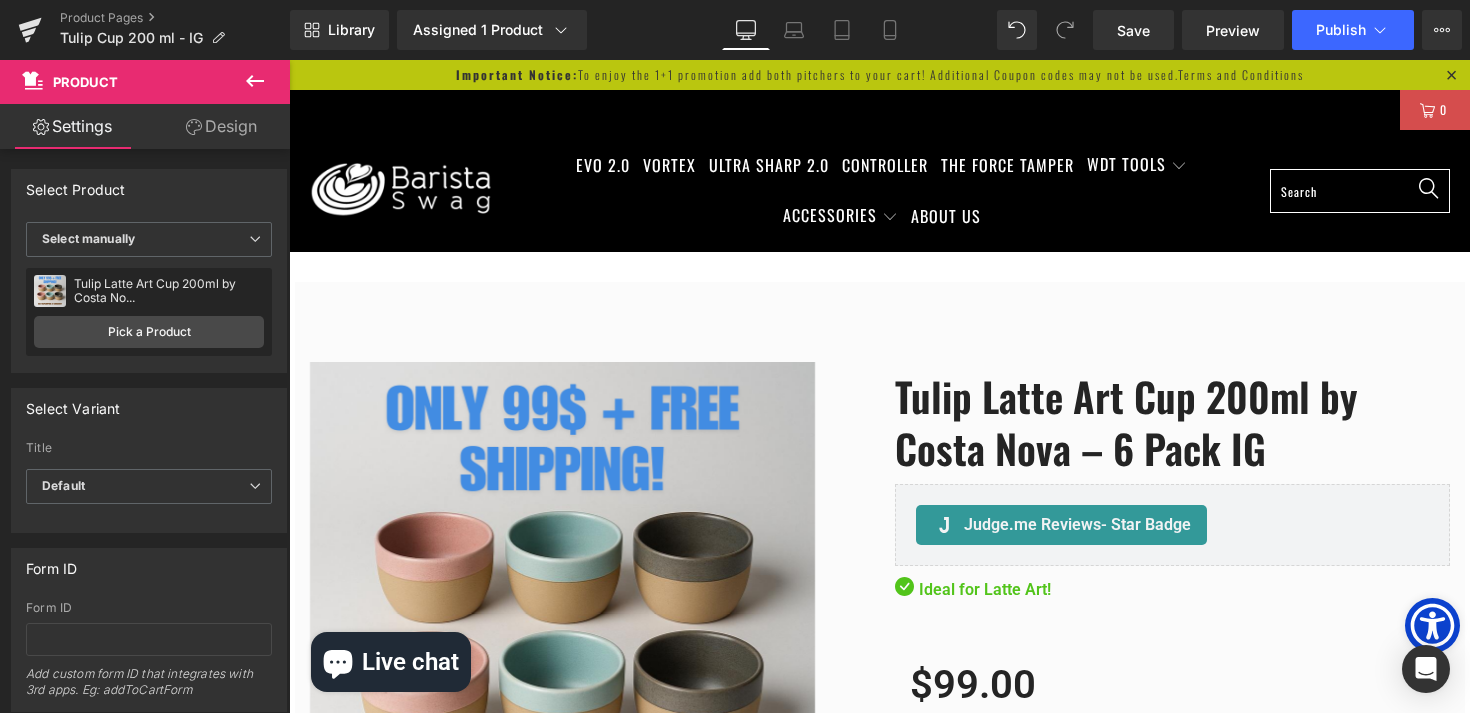 click 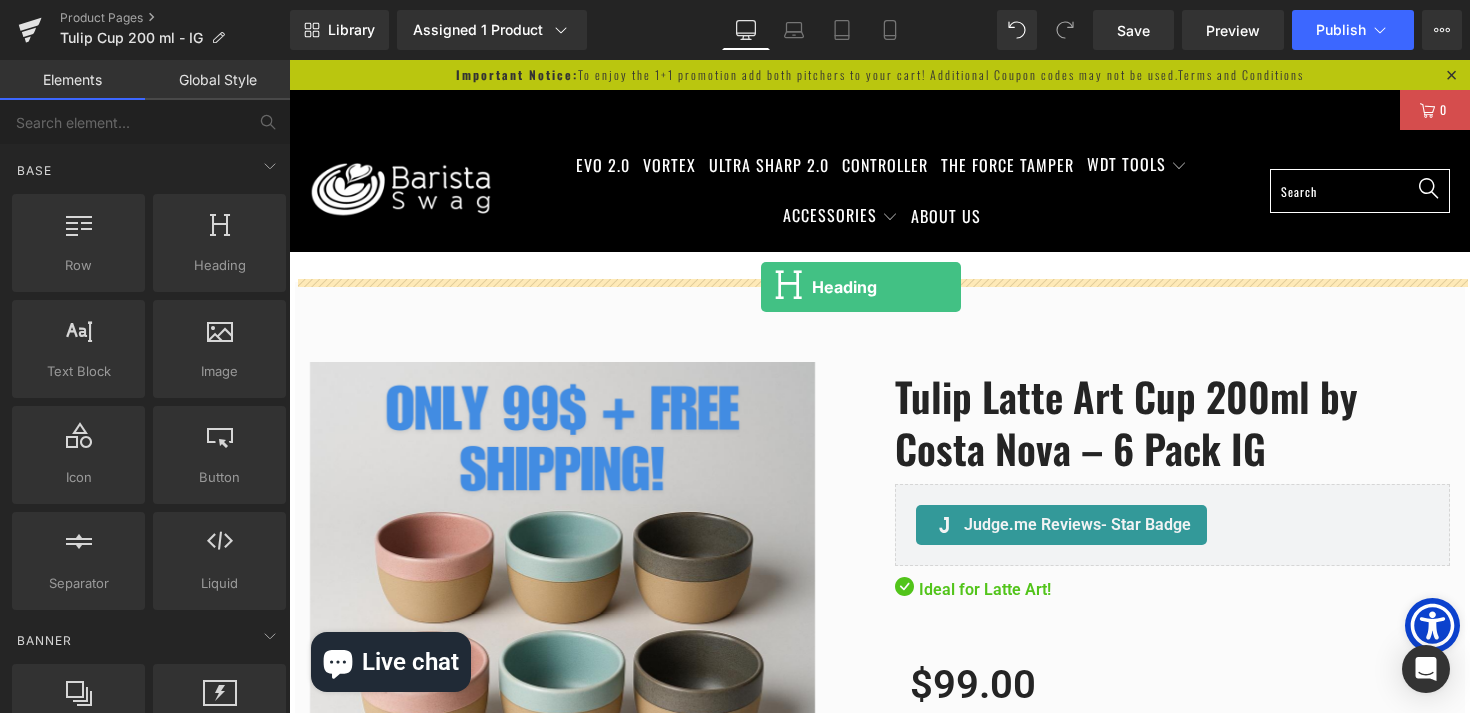 drag, startPoint x: 487, startPoint y: 305, endPoint x: 761, endPoint y: 287, distance: 274.5906 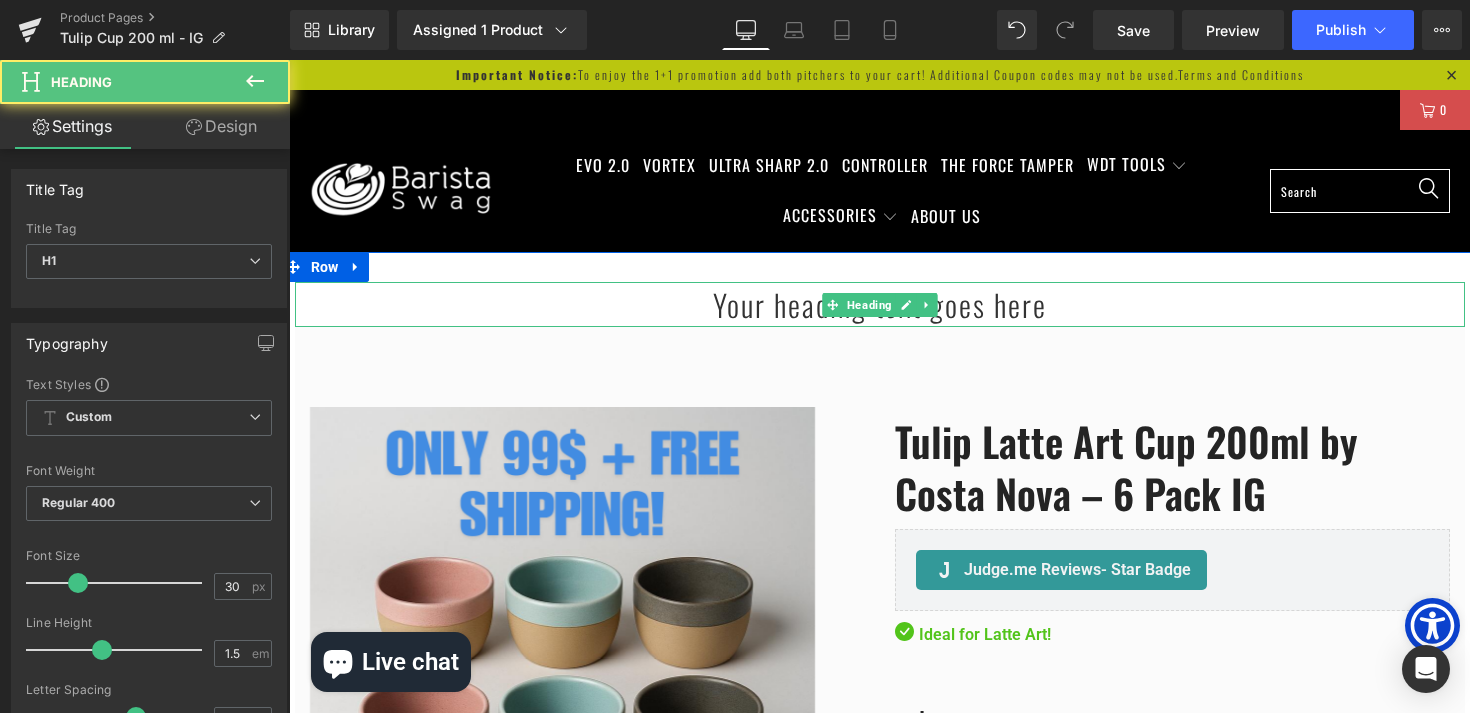 click on "Your heading text goes here" at bounding box center (880, 304) 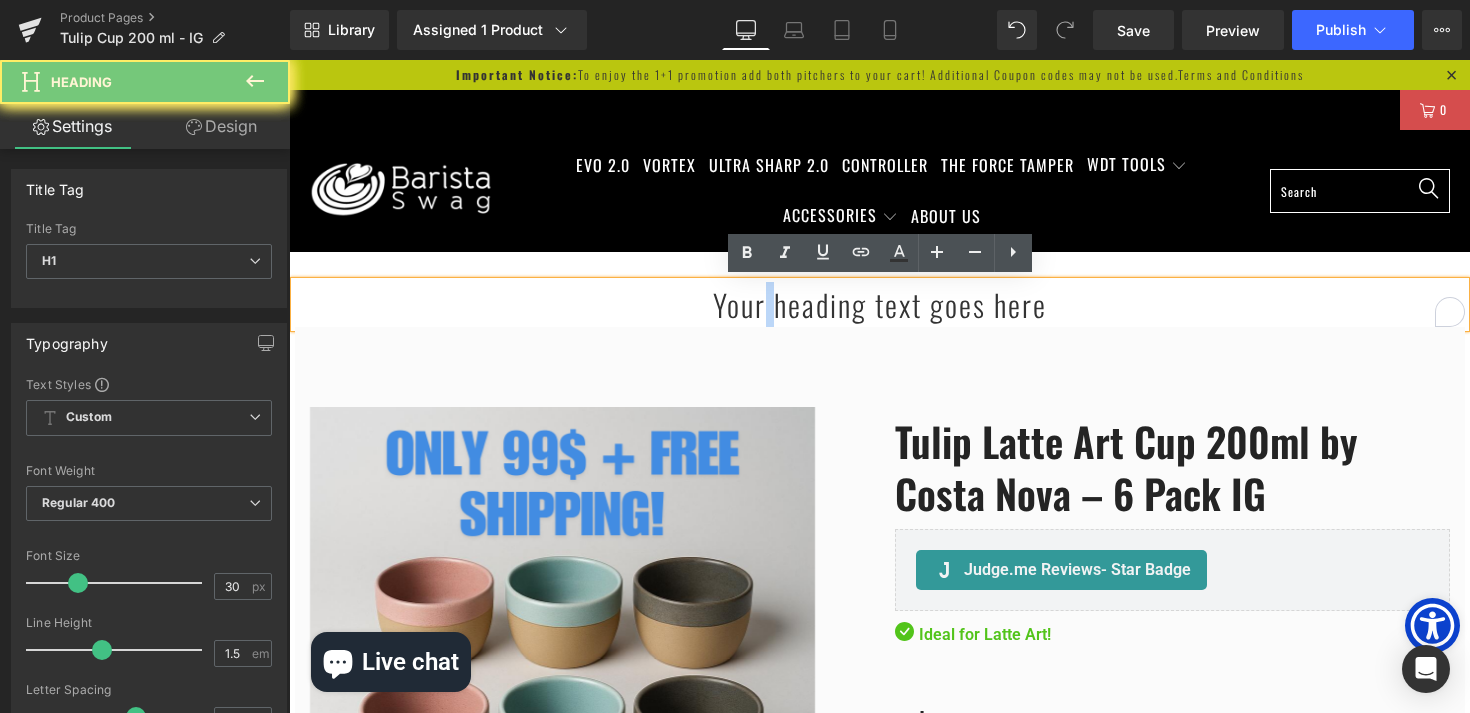 click on "Your heading text goes here" at bounding box center [880, 304] 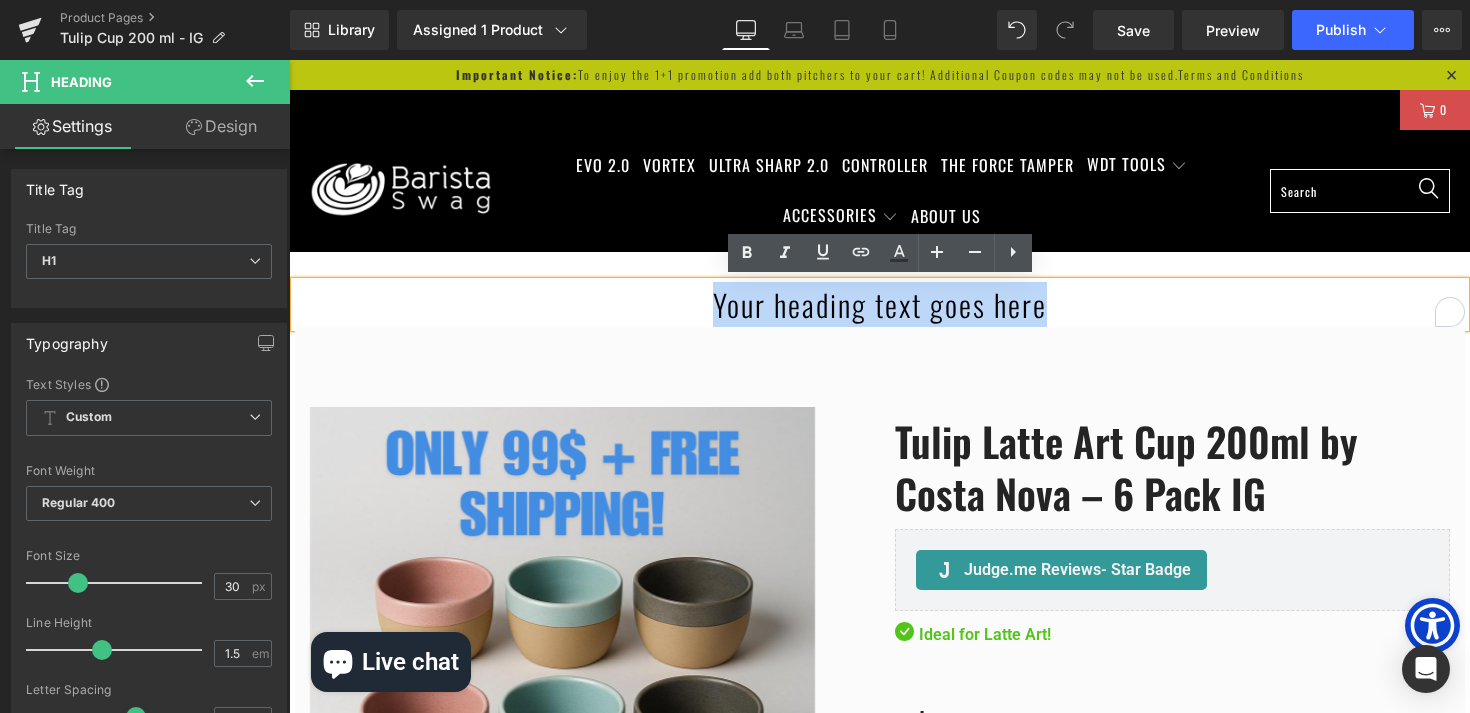 click on "Your heading text goes here" at bounding box center (880, 304) 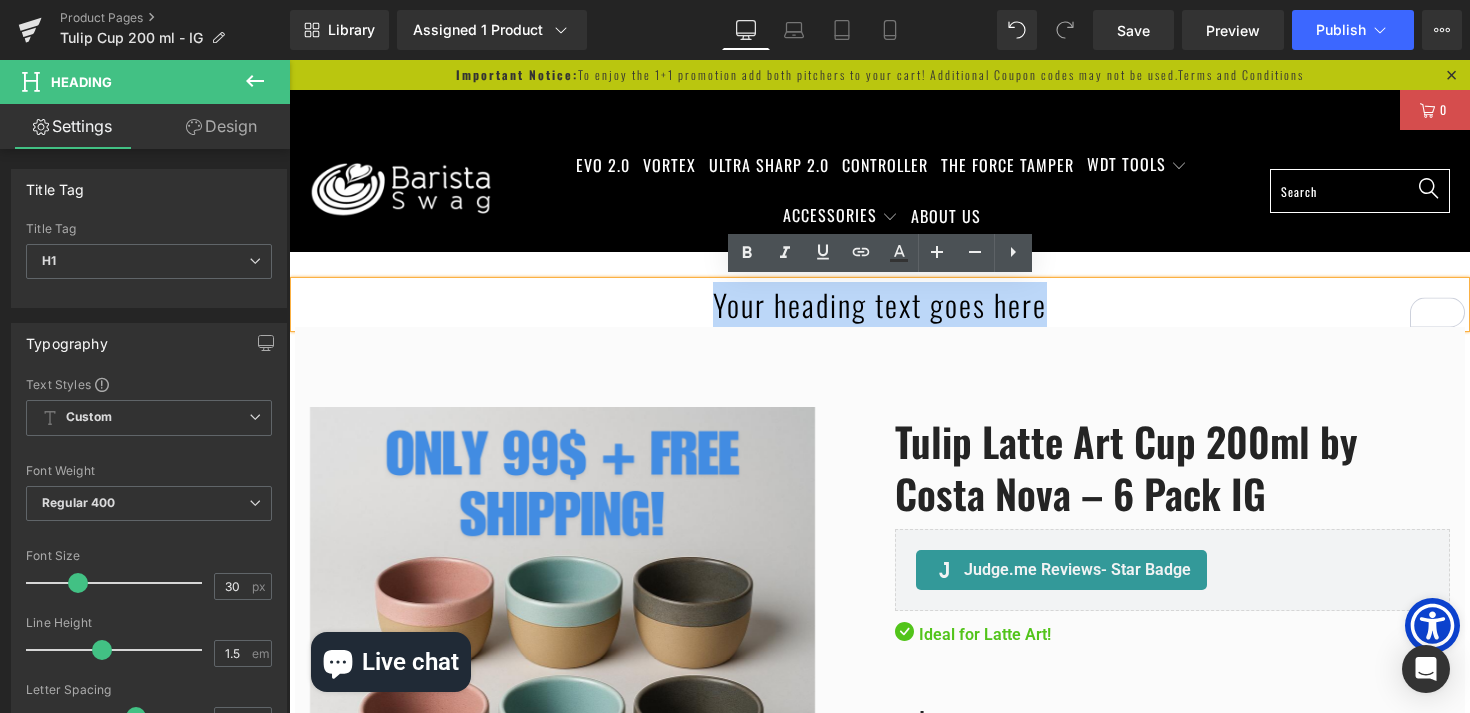 type 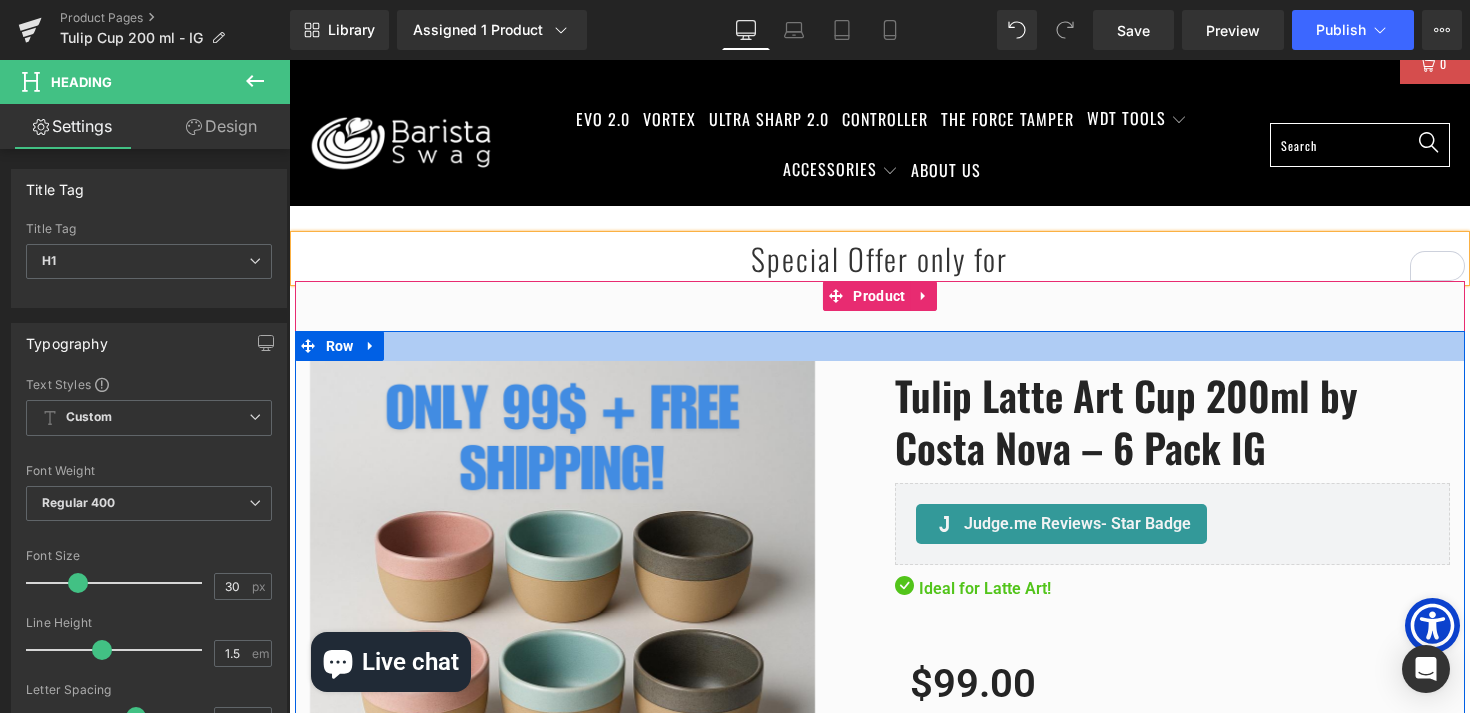 scroll, scrollTop: 54, scrollLeft: 0, axis: vertical 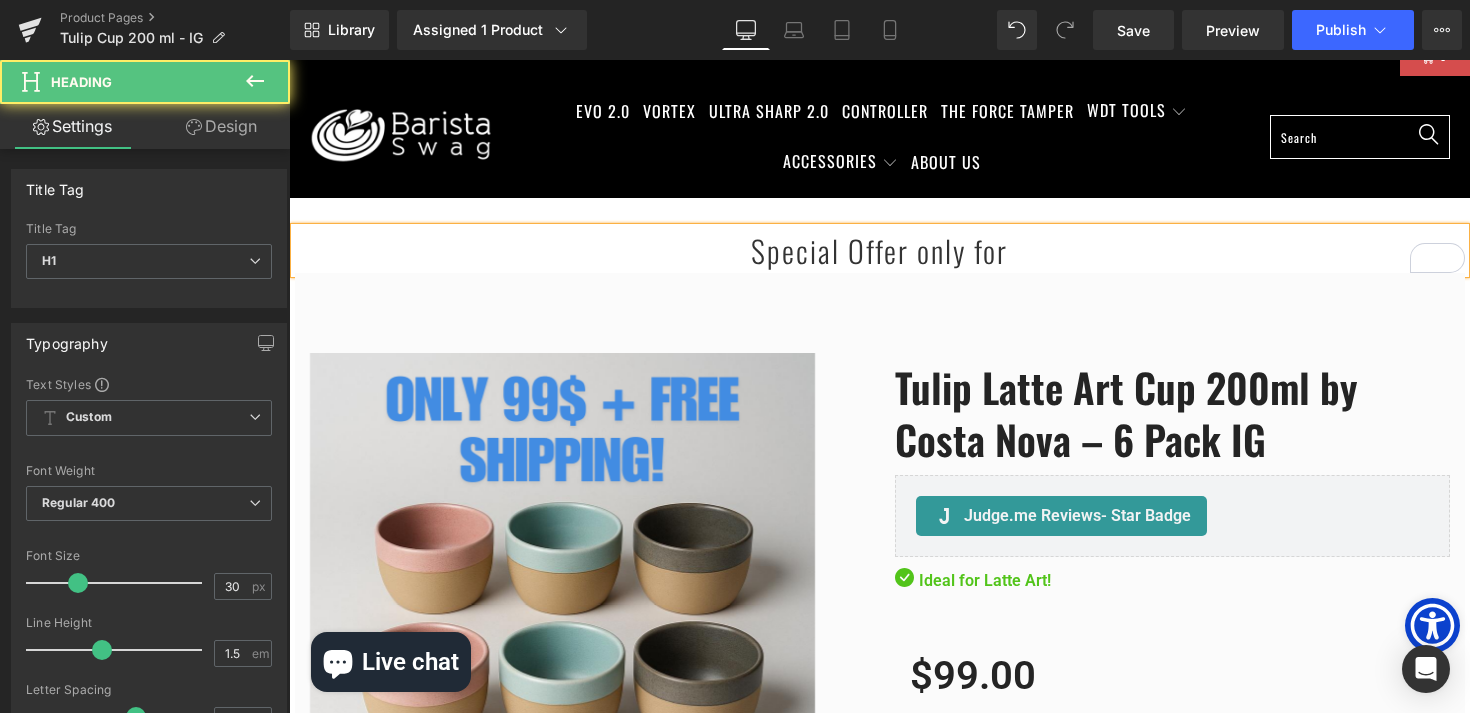 click on "Special Offer only for" at bounding box center (880, 250) 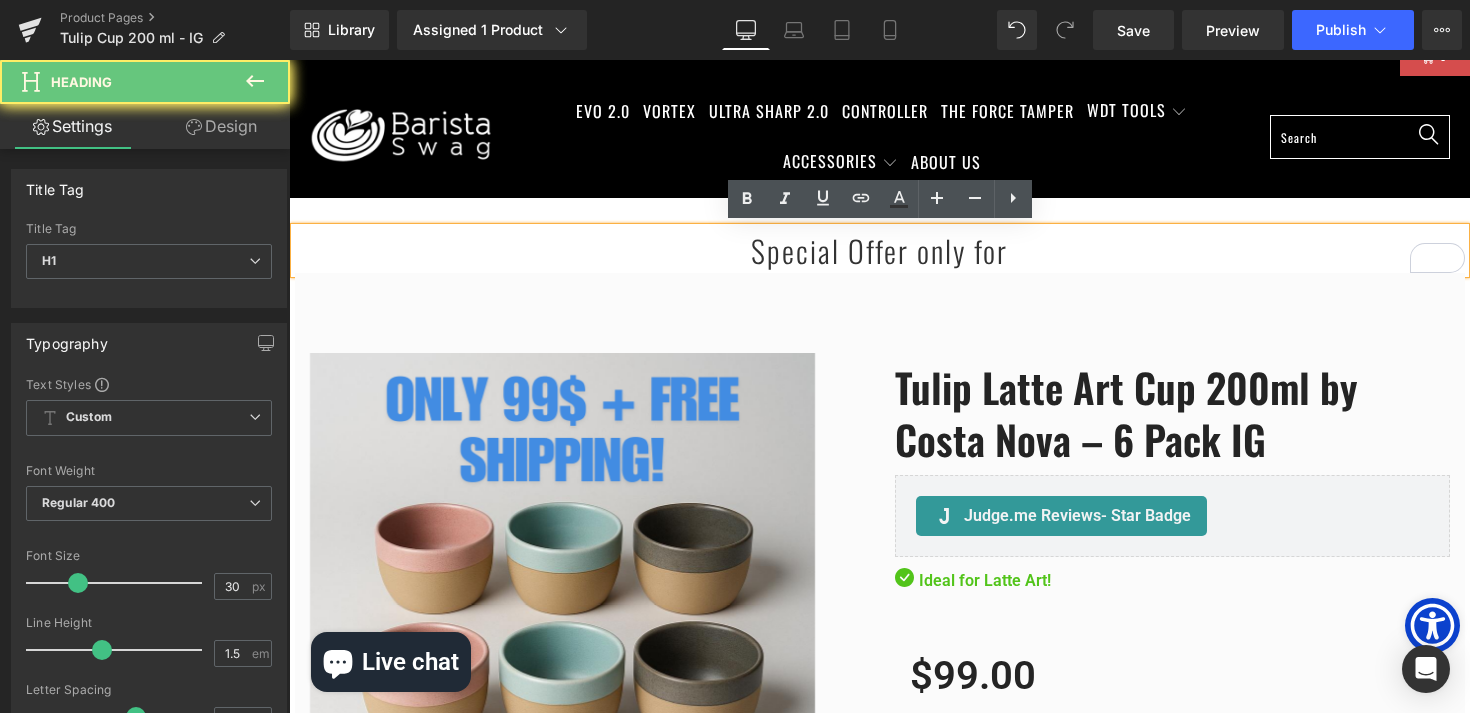 click on "Special Offer only for" at bounding box center (880, 250) 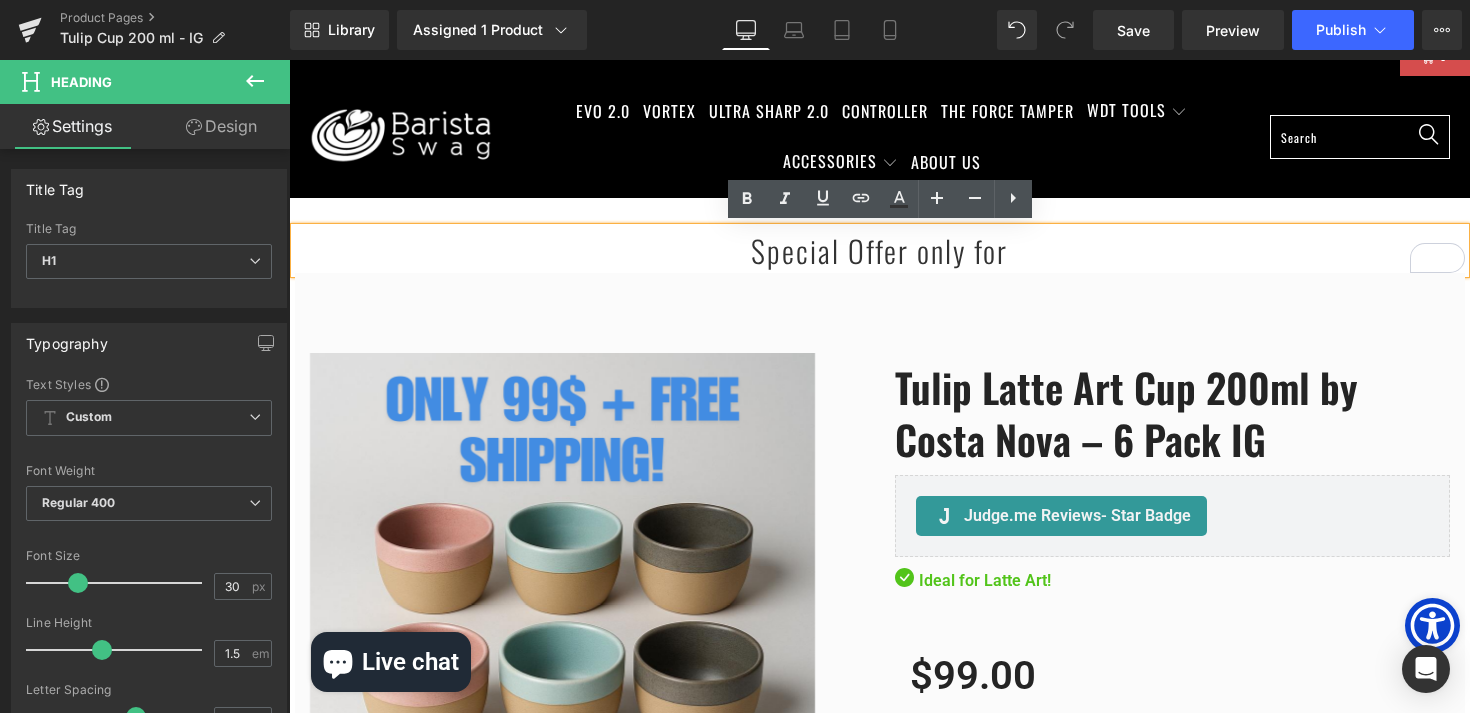 click on "Special Offer only for" at bounding box center (880, 250) 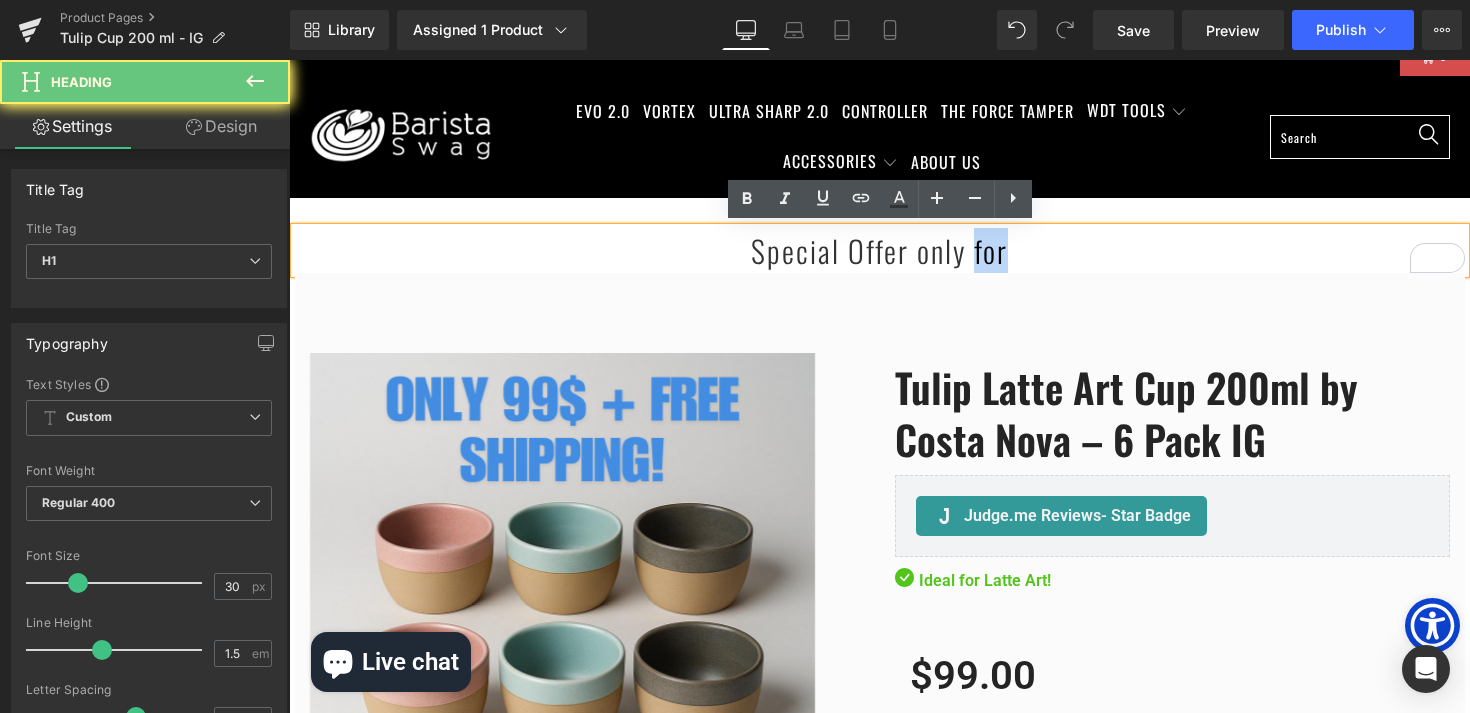 click on "Special Offer only for" at bounding box center [880, 250] 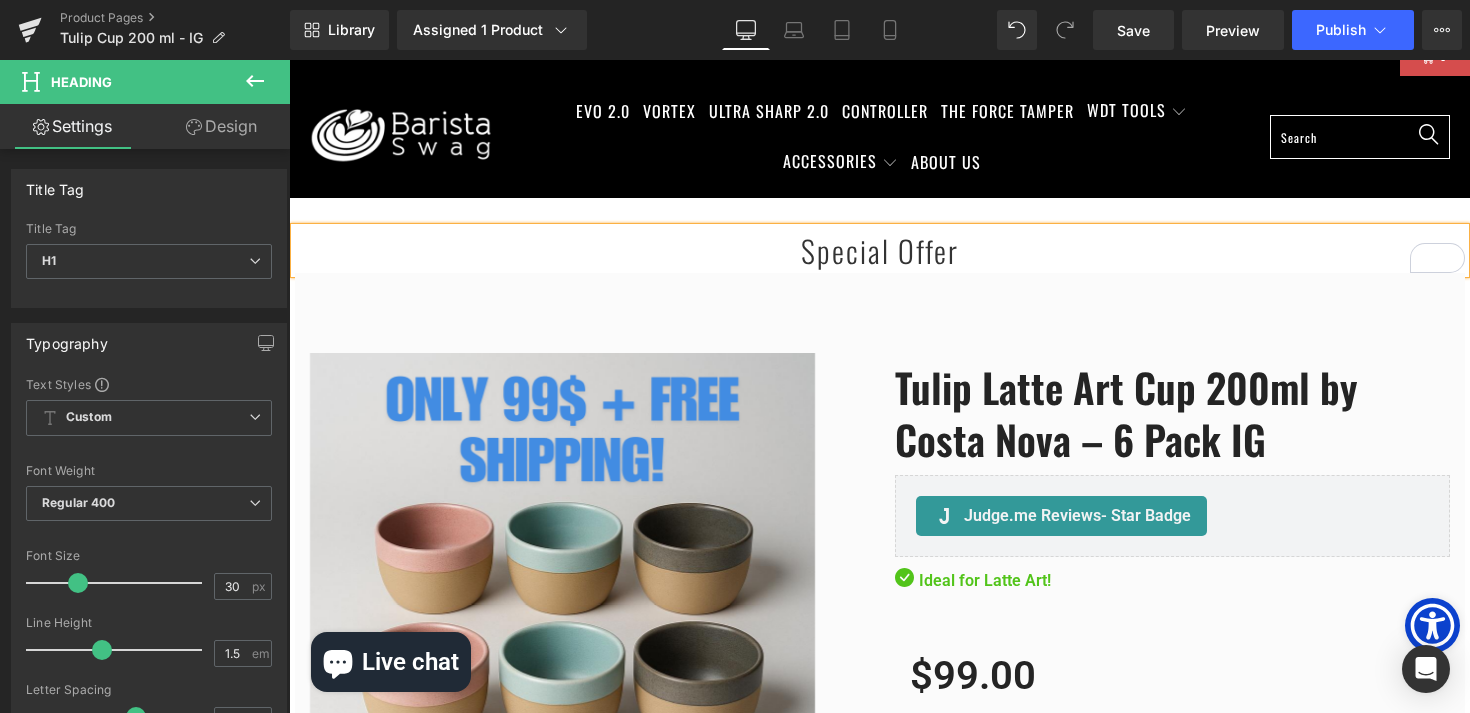 click on "Special Offer" at bounding box center [880, 250] 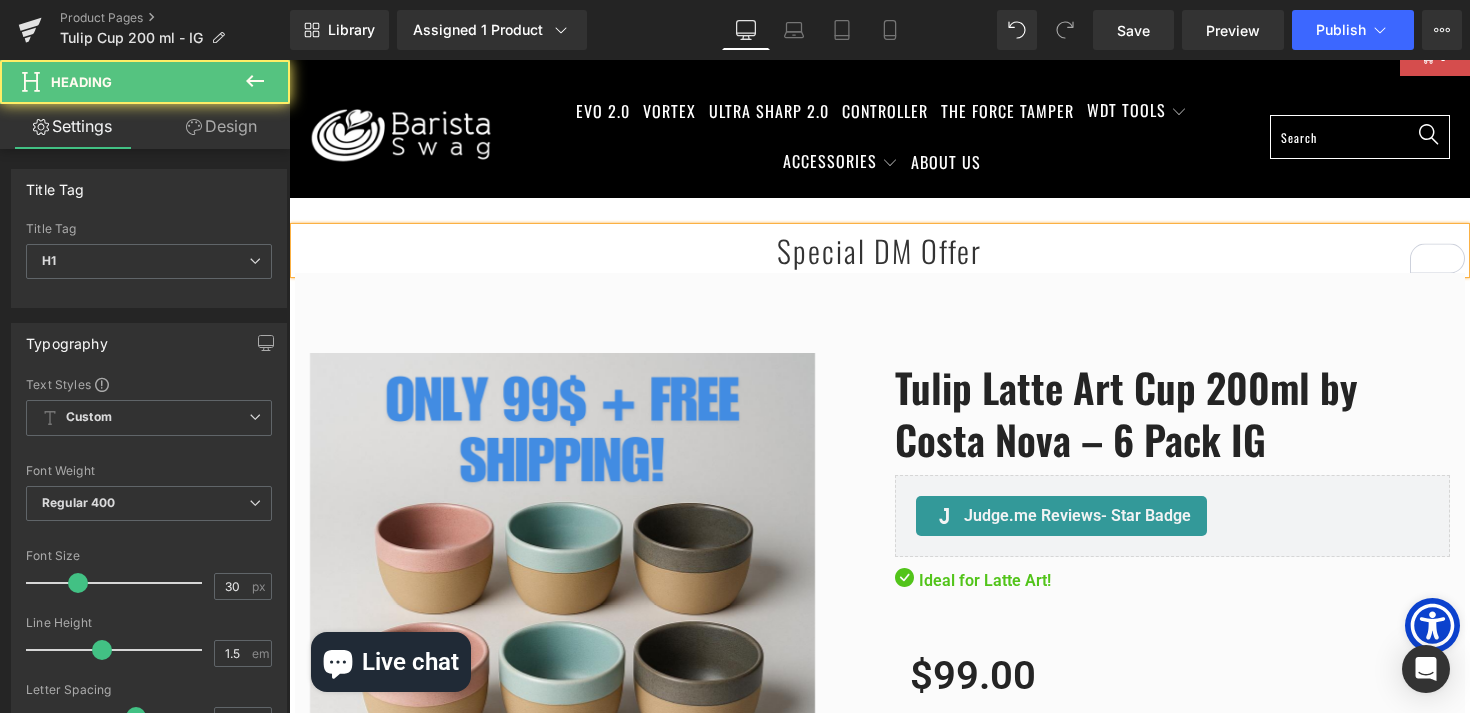 click on "Special DM Offer" at bounding box center (880, 250) 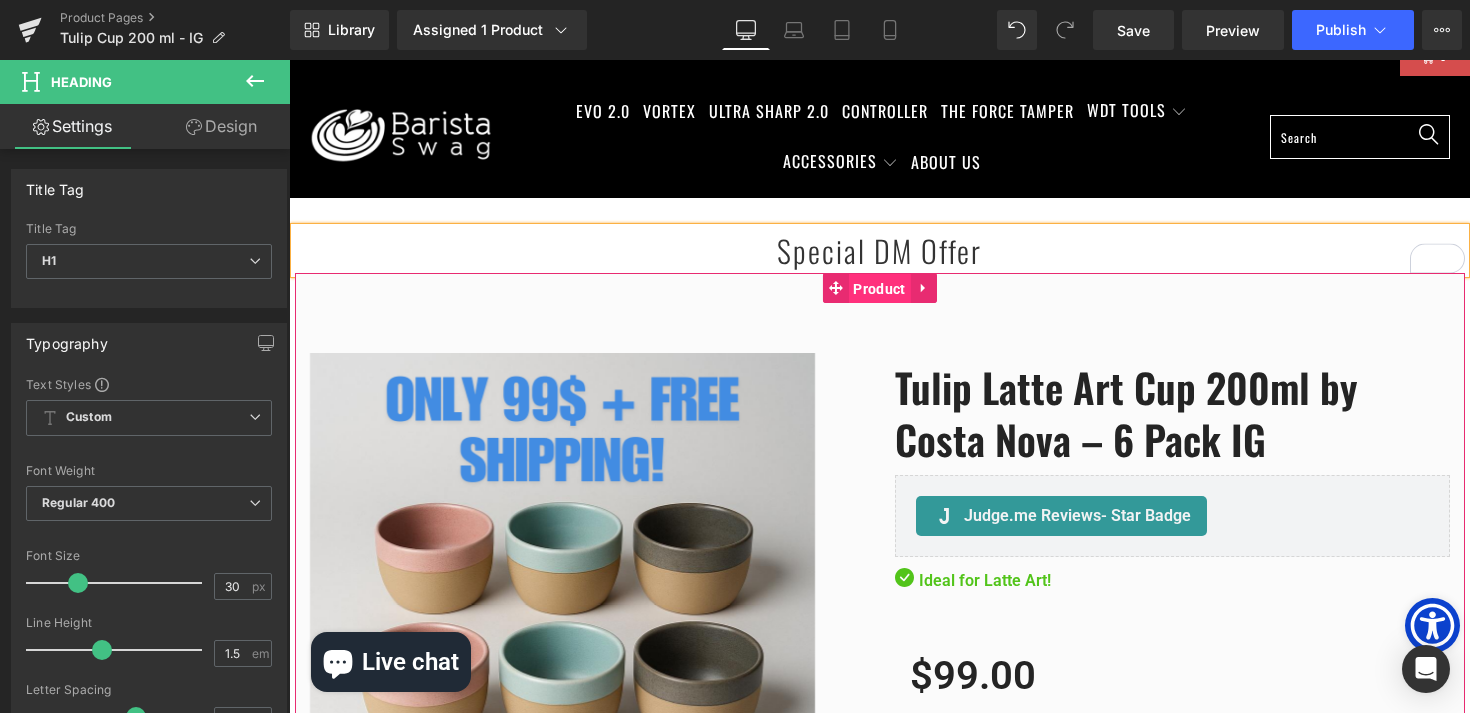 click on "Product" at bounding box center (879, 289) 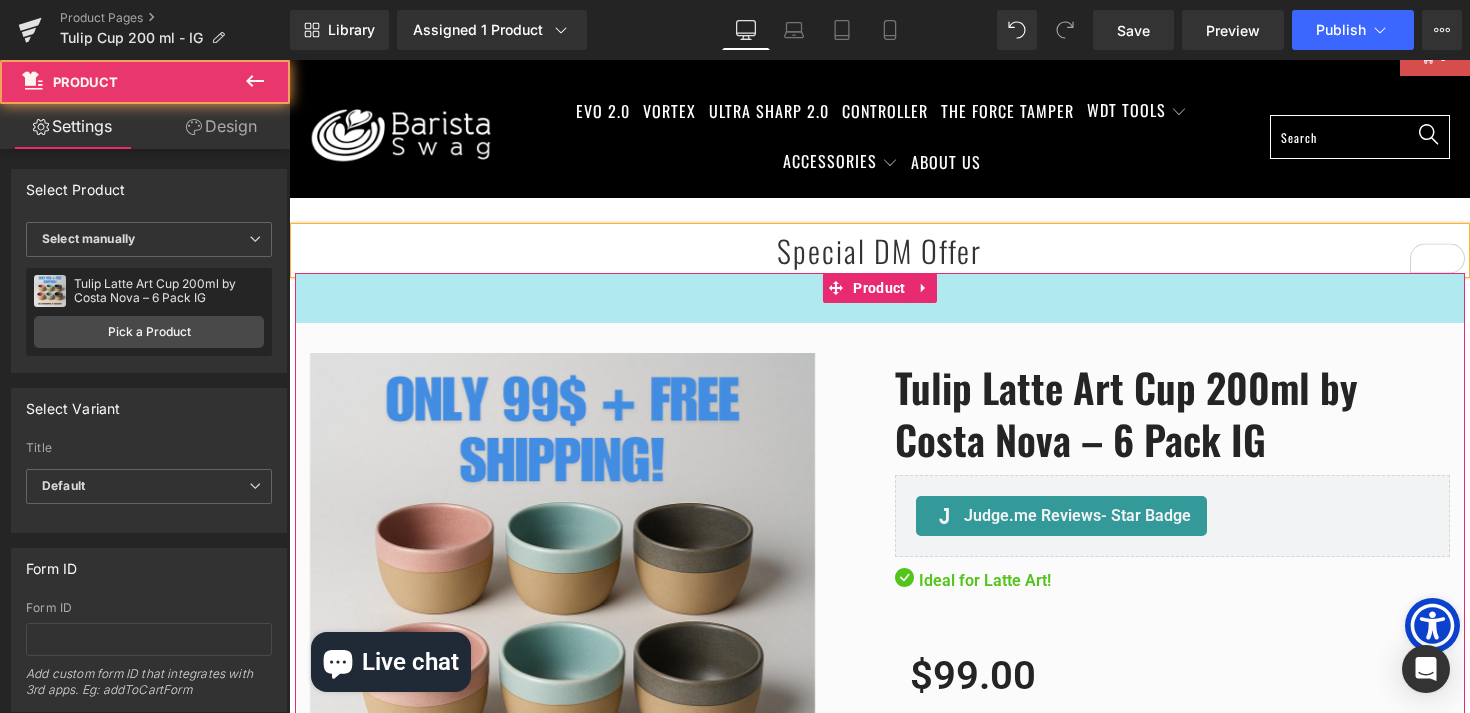 click on "Special DM Offer" at bounding box center [880, 250] 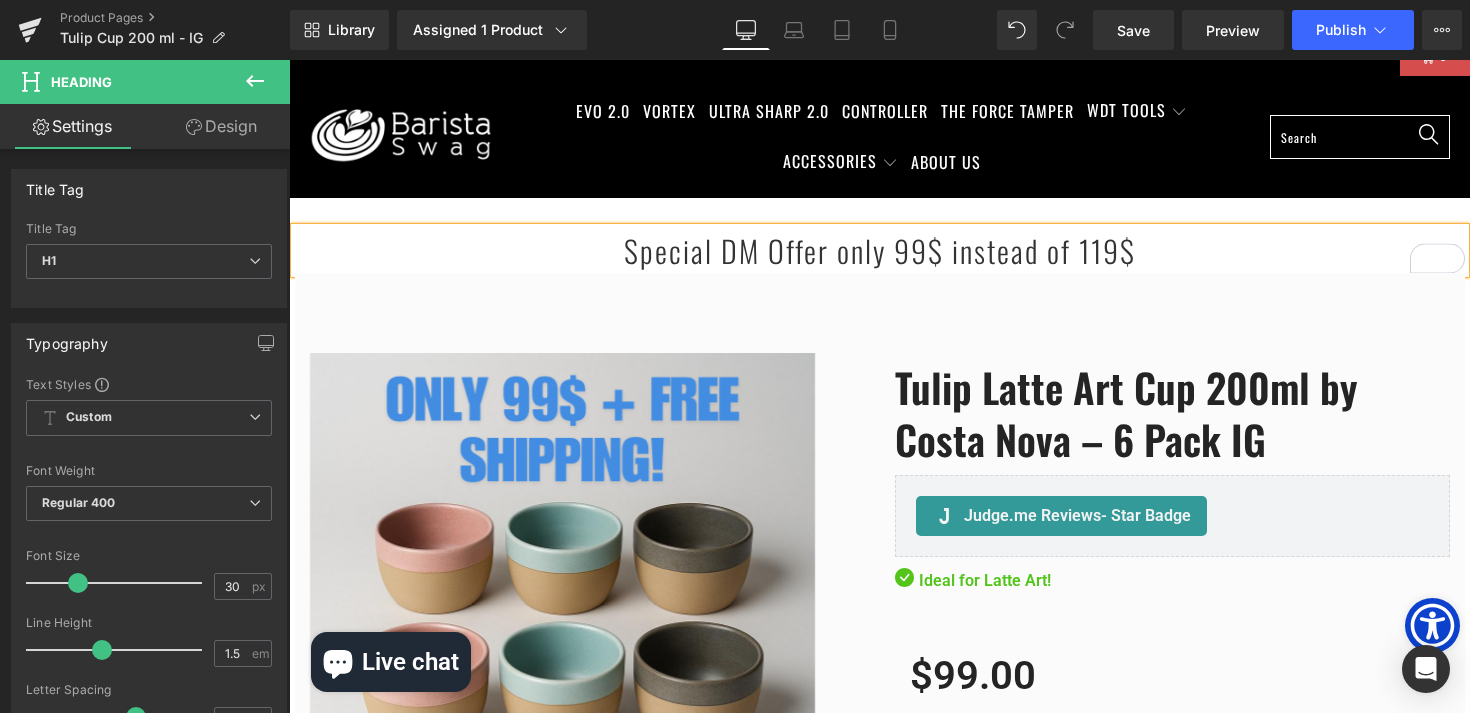 click on "Special DM Offer only 99$ instead of 119$" at bounding box center [880, 250] 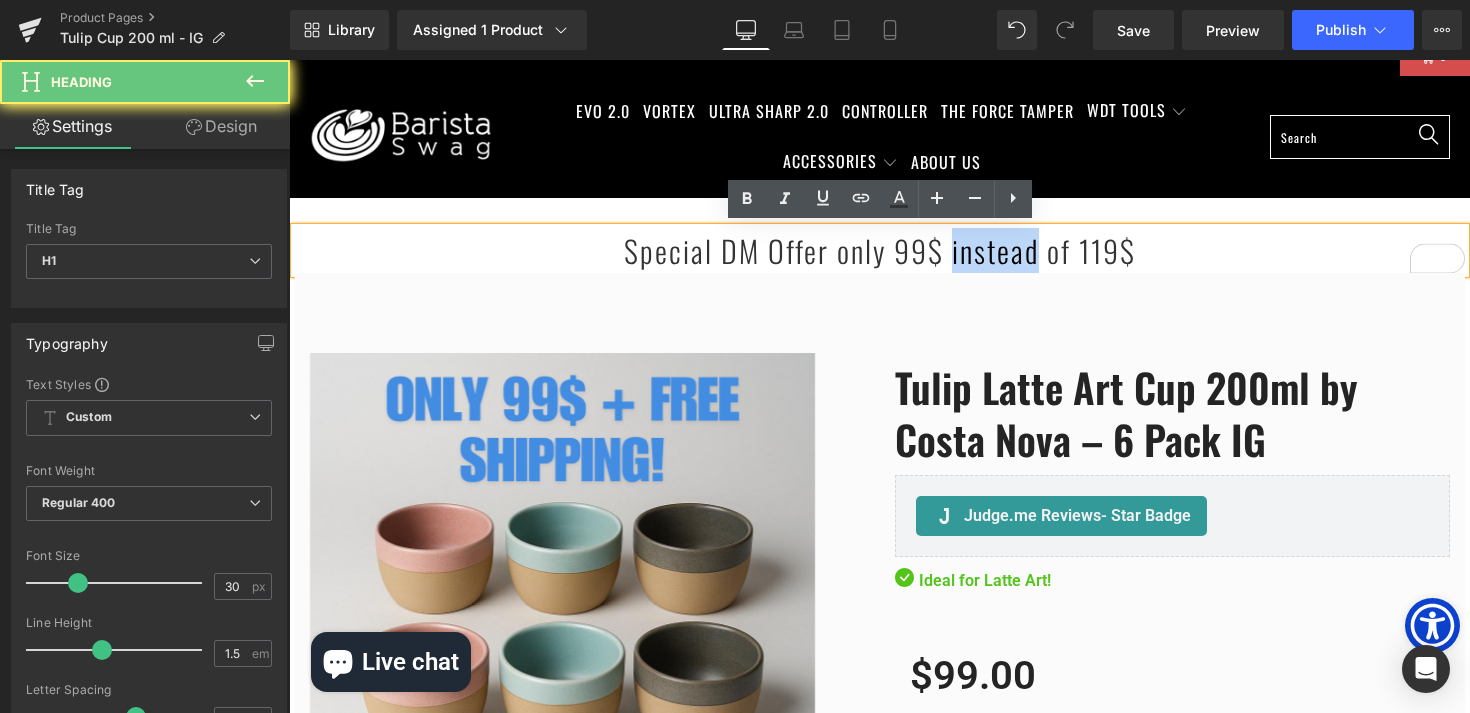 click on "Special DM Offer only 99$ instead of 119$" at bounding box center [880, 250] 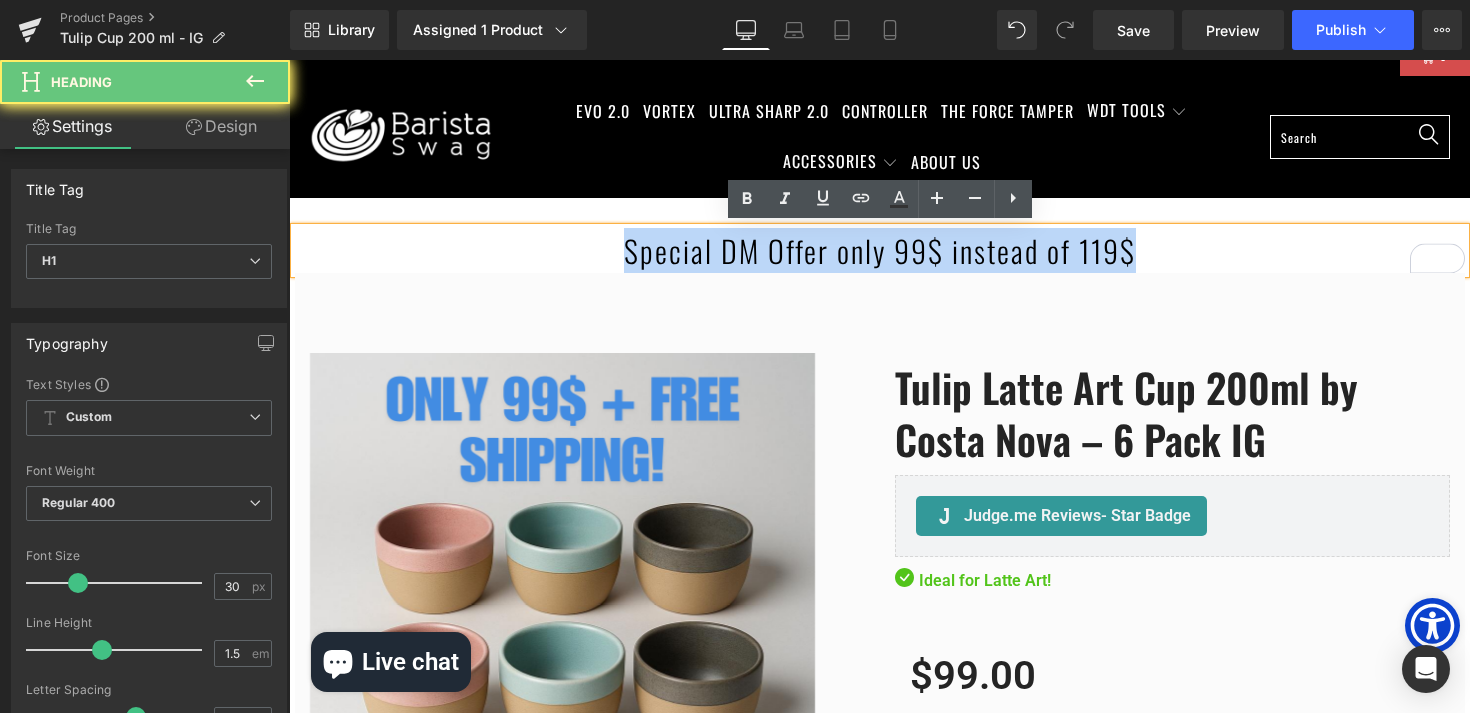 click on "Special DM Offer only 99$ instead of 119$" at bounding box center (880, 250) 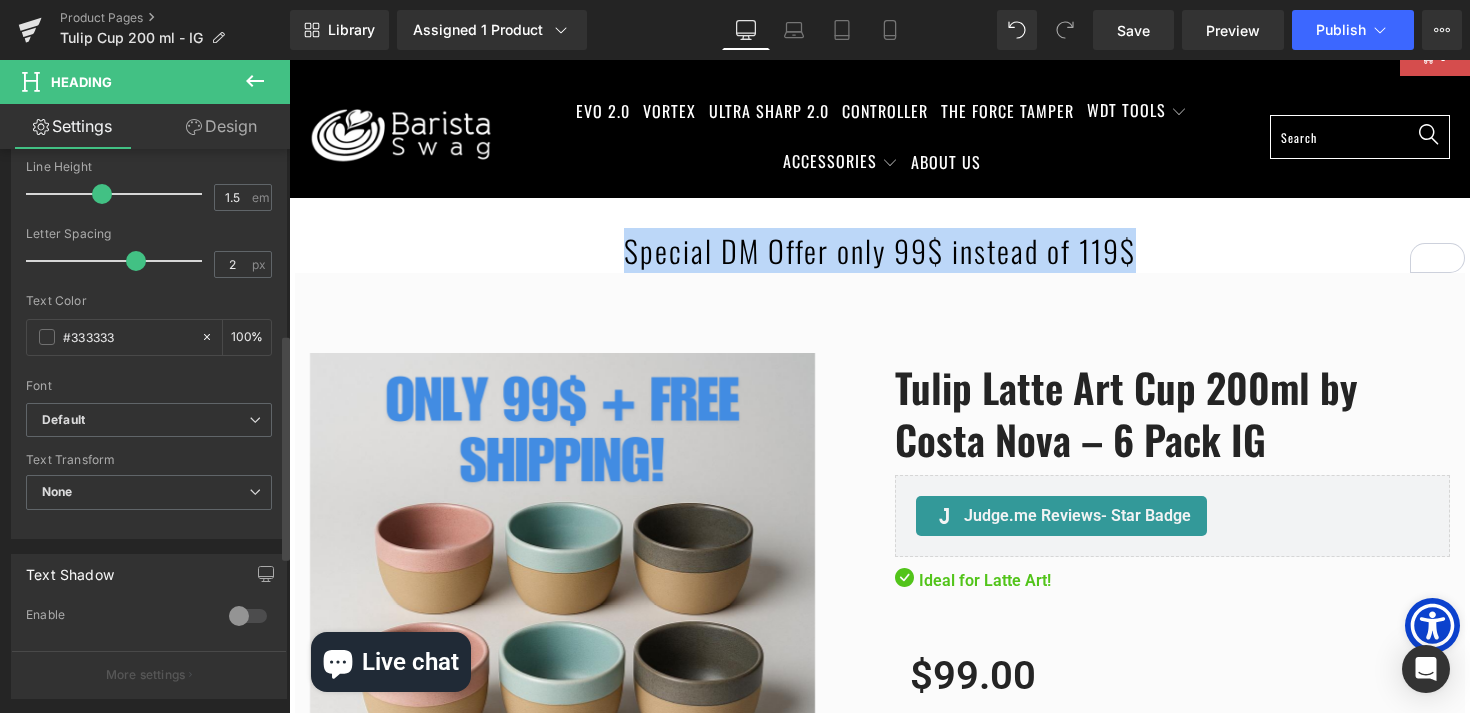 scroll, scrollTop: 500, scrollLeft: 0, axis: vertical 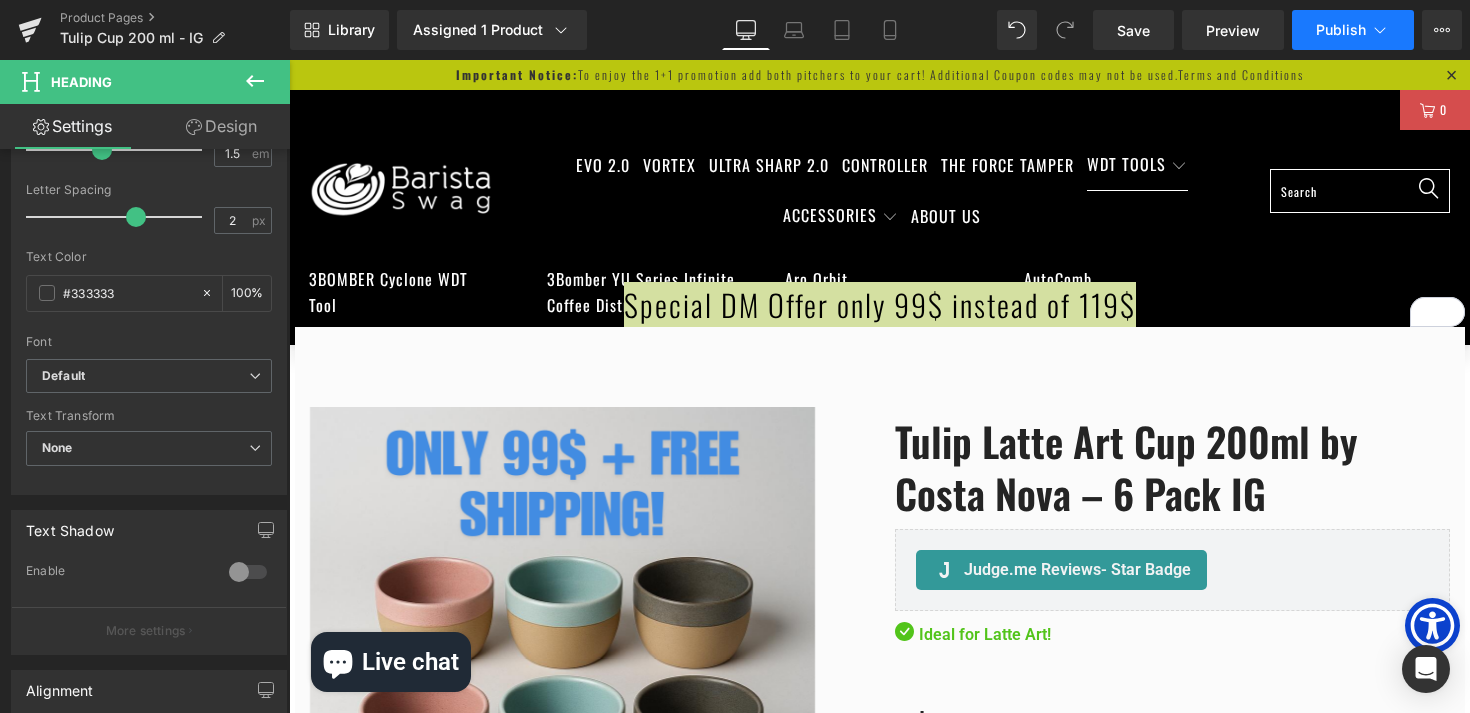 click on "Publish" at bounding box center (1341, 30) 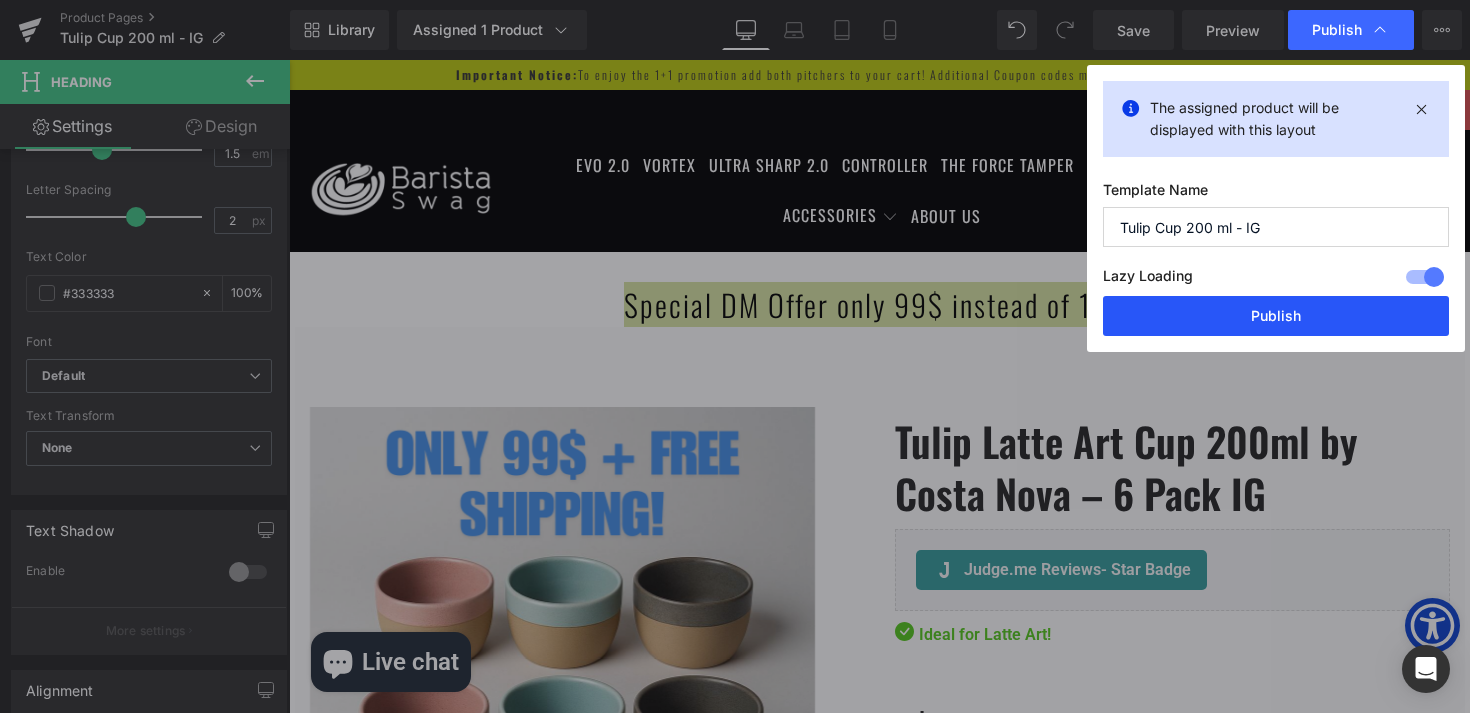 drag, startPoint x: 1263, startPoint y: 312, endPoint x: 923, endPoint y: 218, distance: 352.75488 